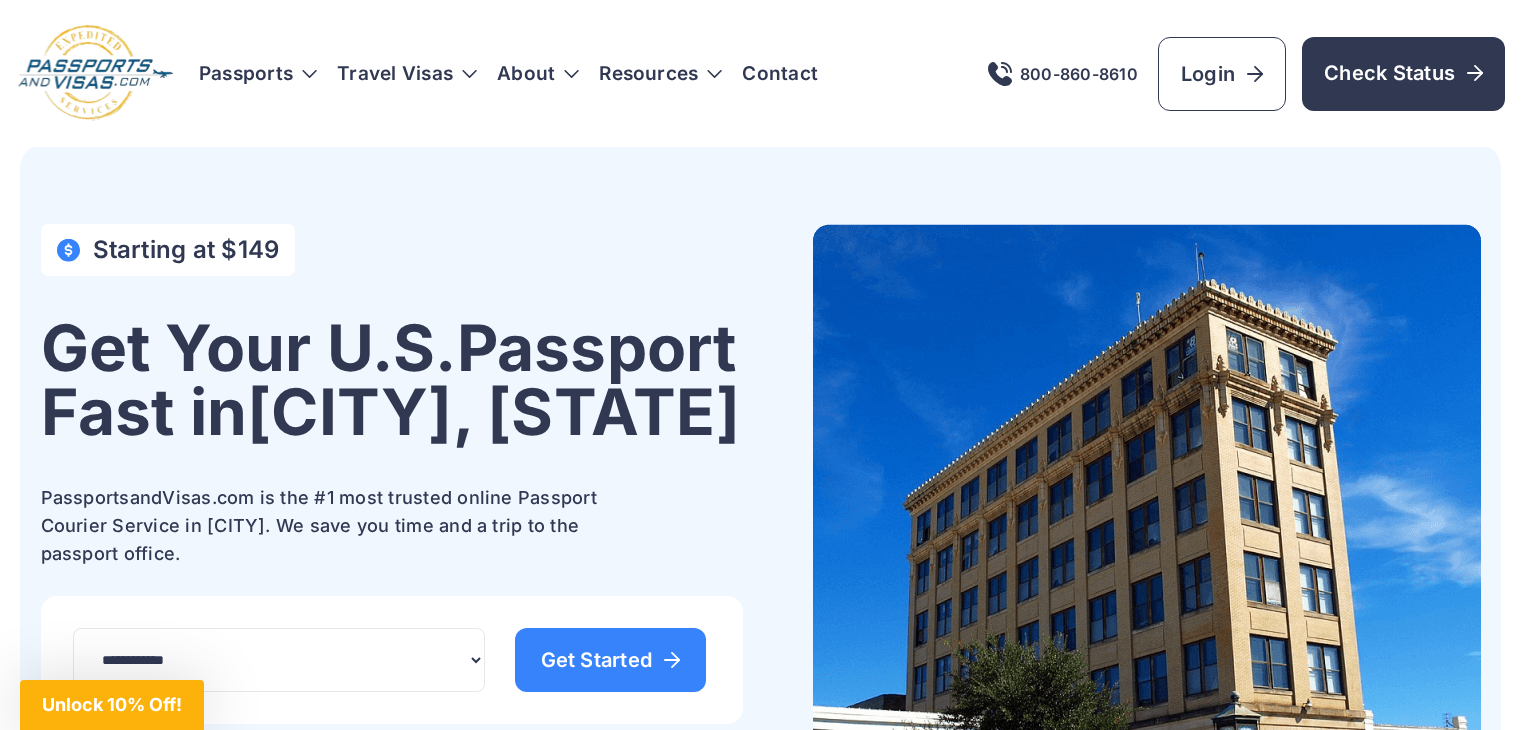 scroll, scrollTop: 0, scrollLeft: 0, axis: both 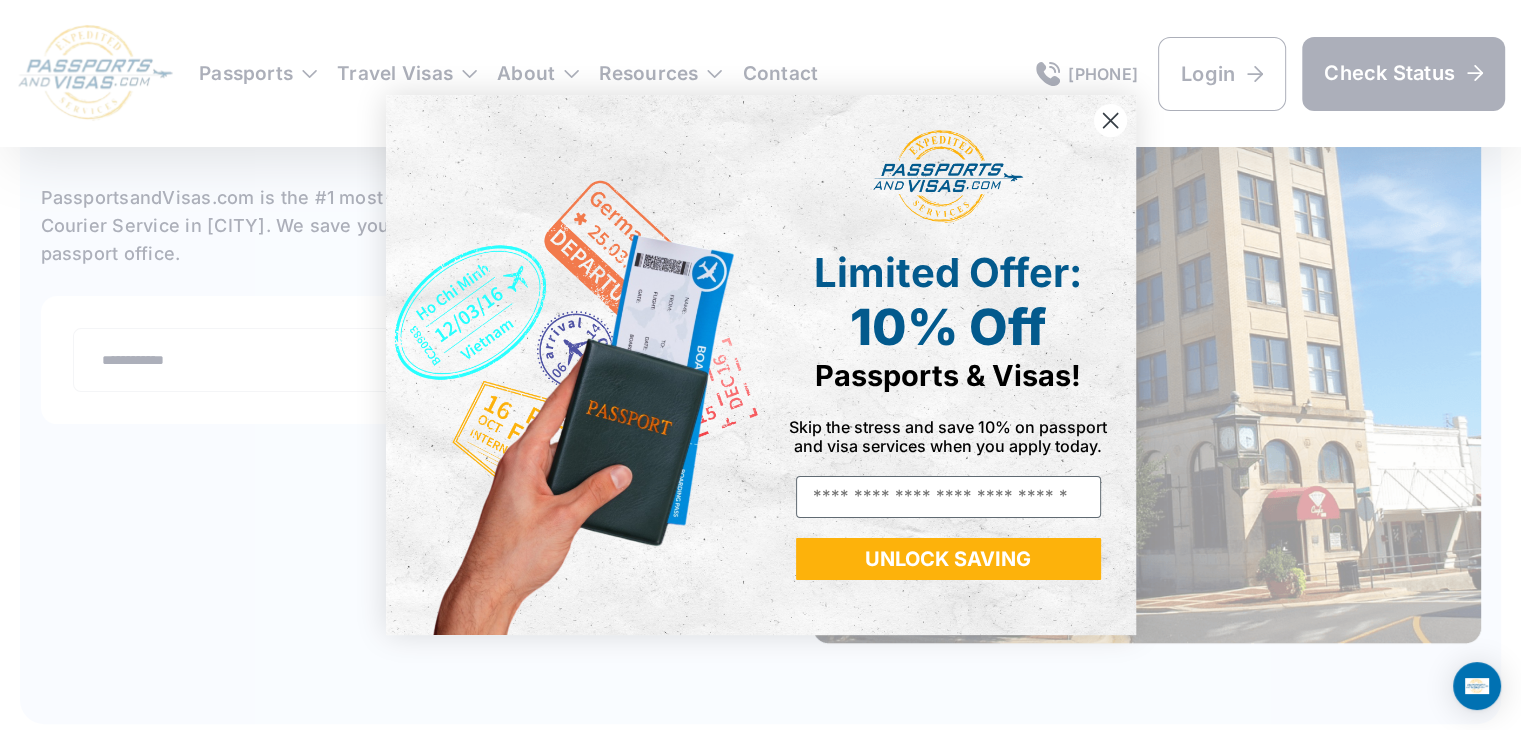 click 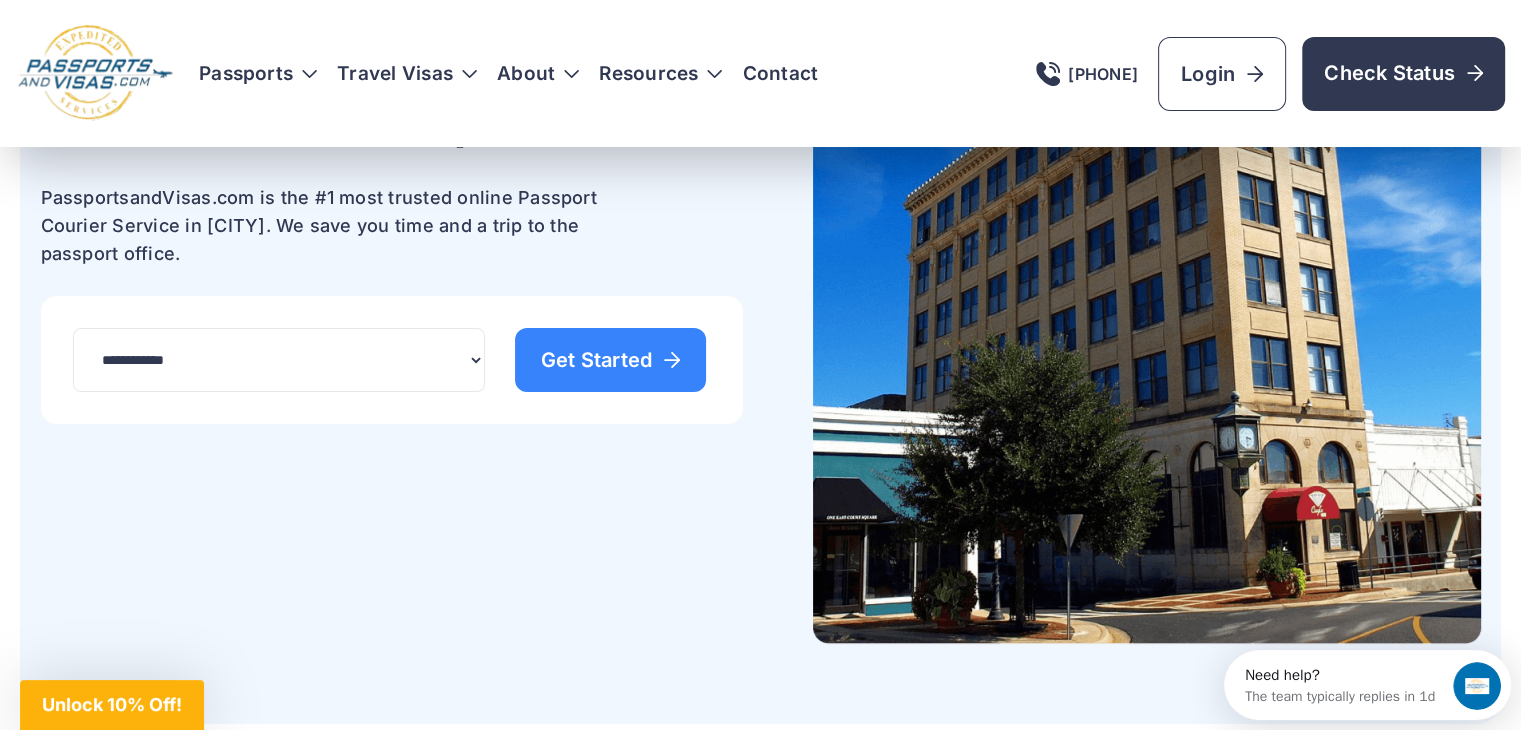 scroll, scrollTop: 0, scrollLeft: 0, axis: both 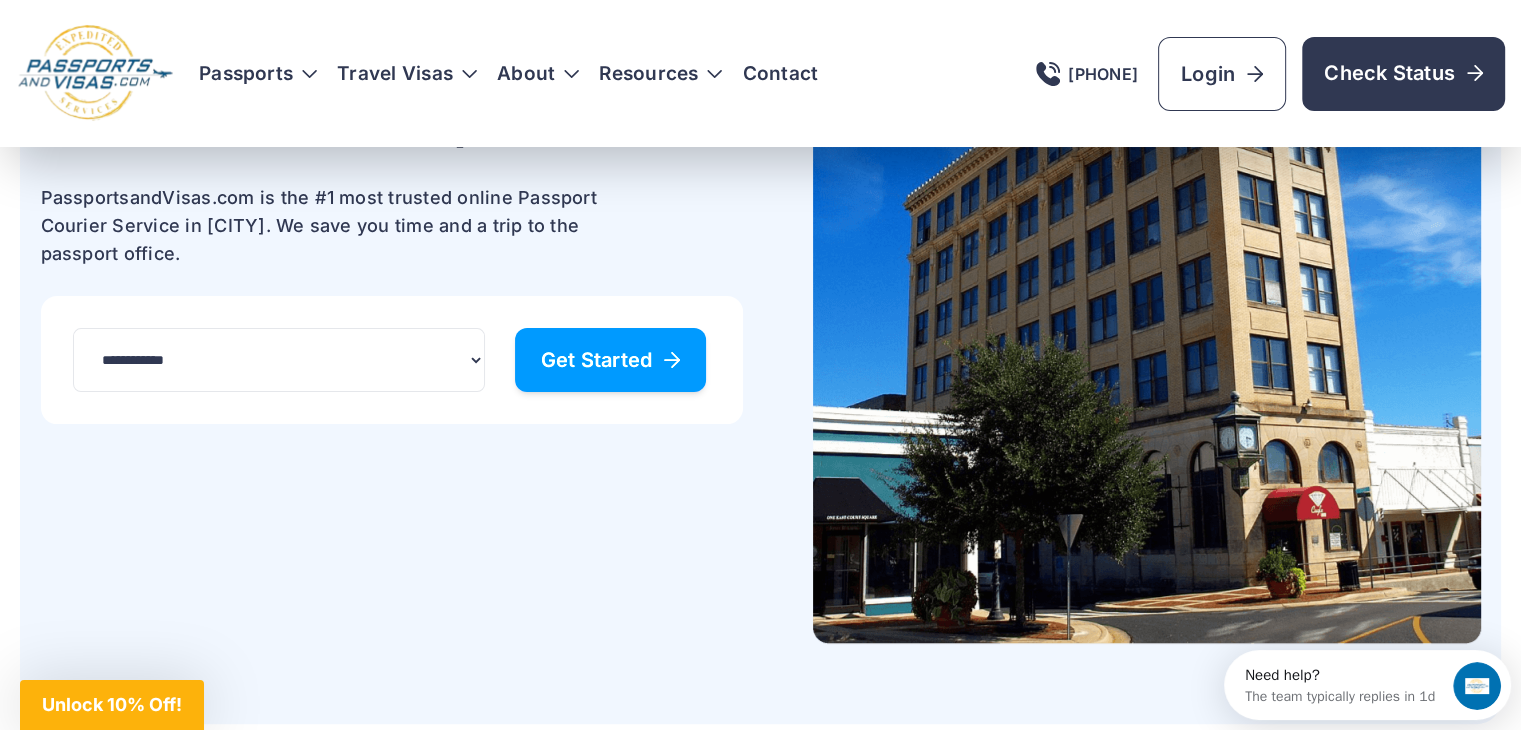 click on "Get Started" at bounding box center [611, 360] 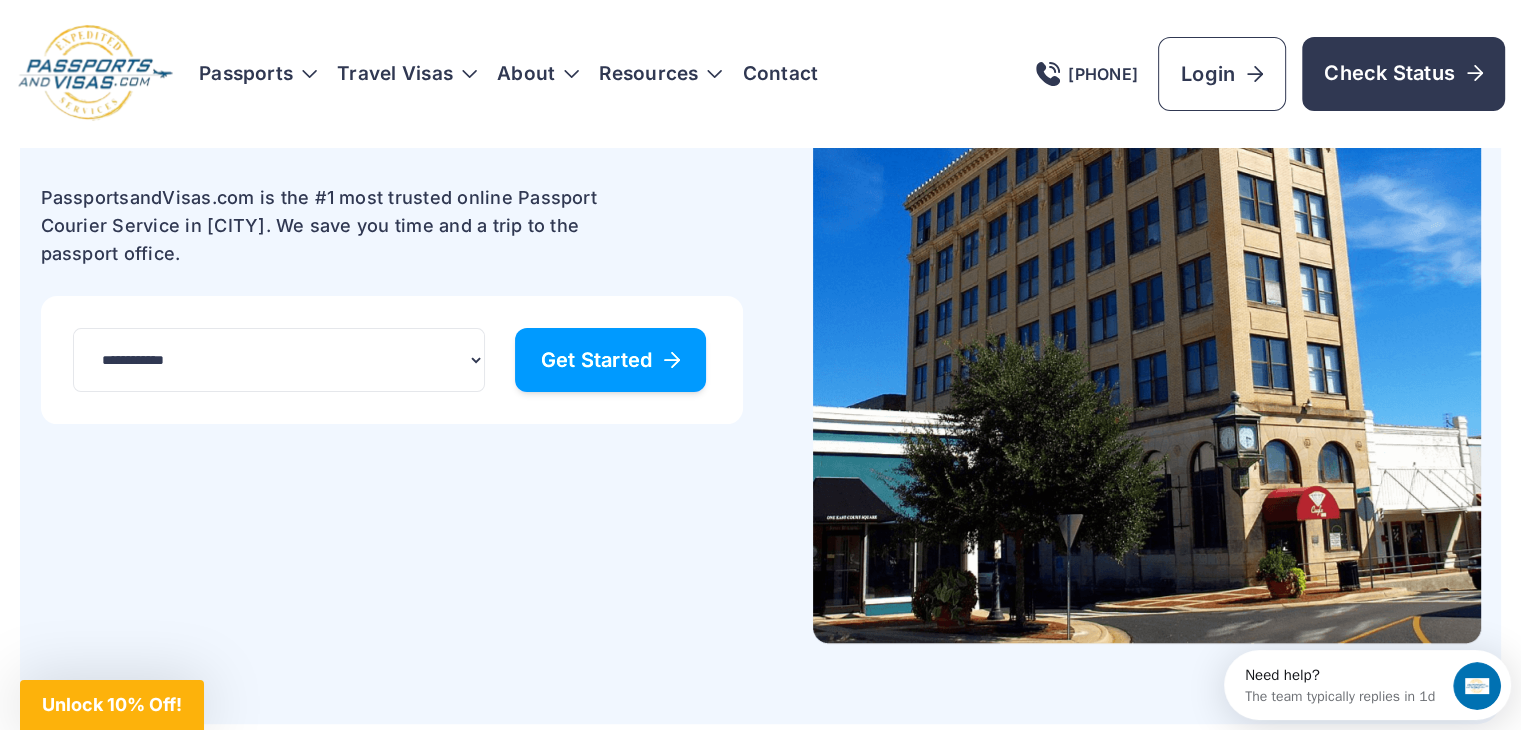 scroll, scrollTop: 0, scrollLeft: 0, axis: both 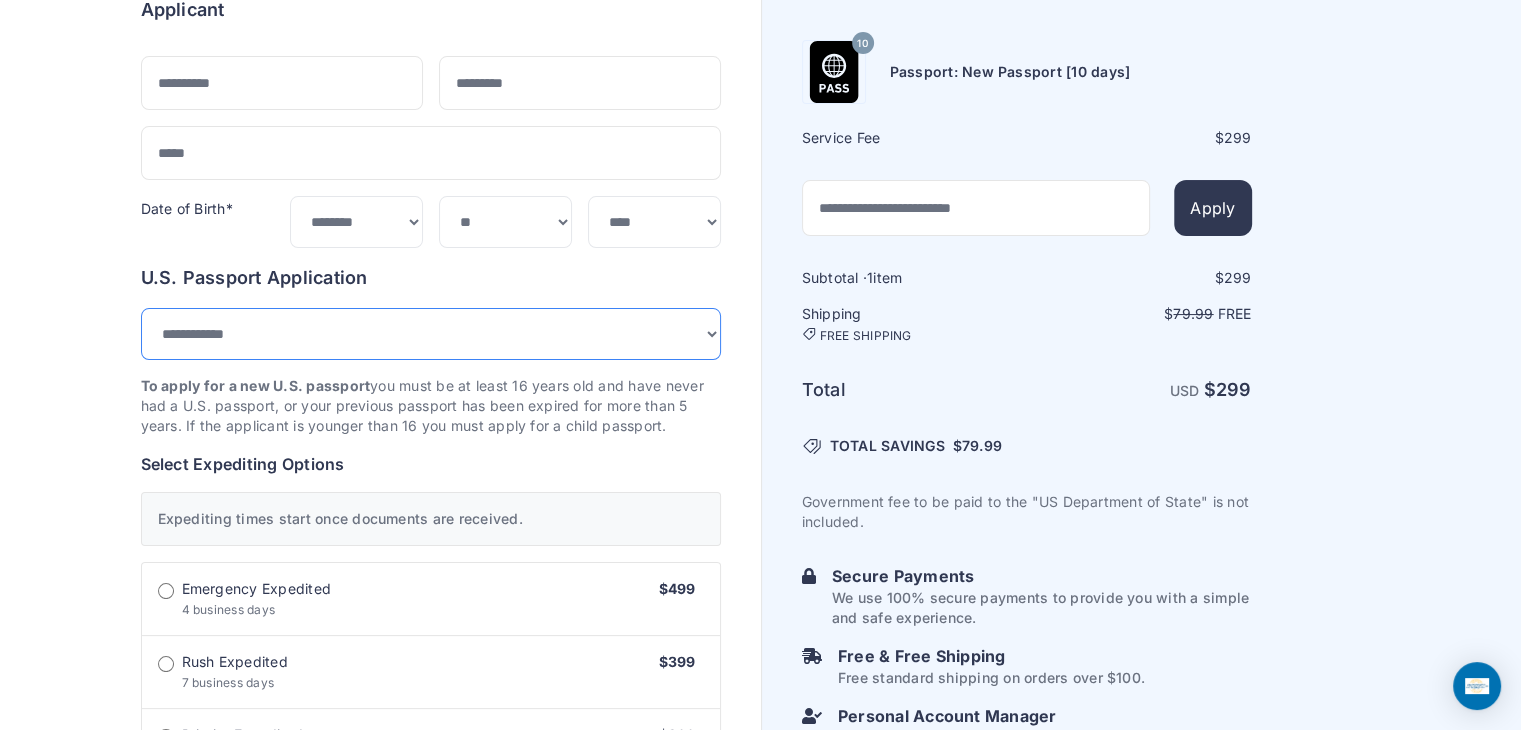 click on "**********" at bounding box center (431, 334) 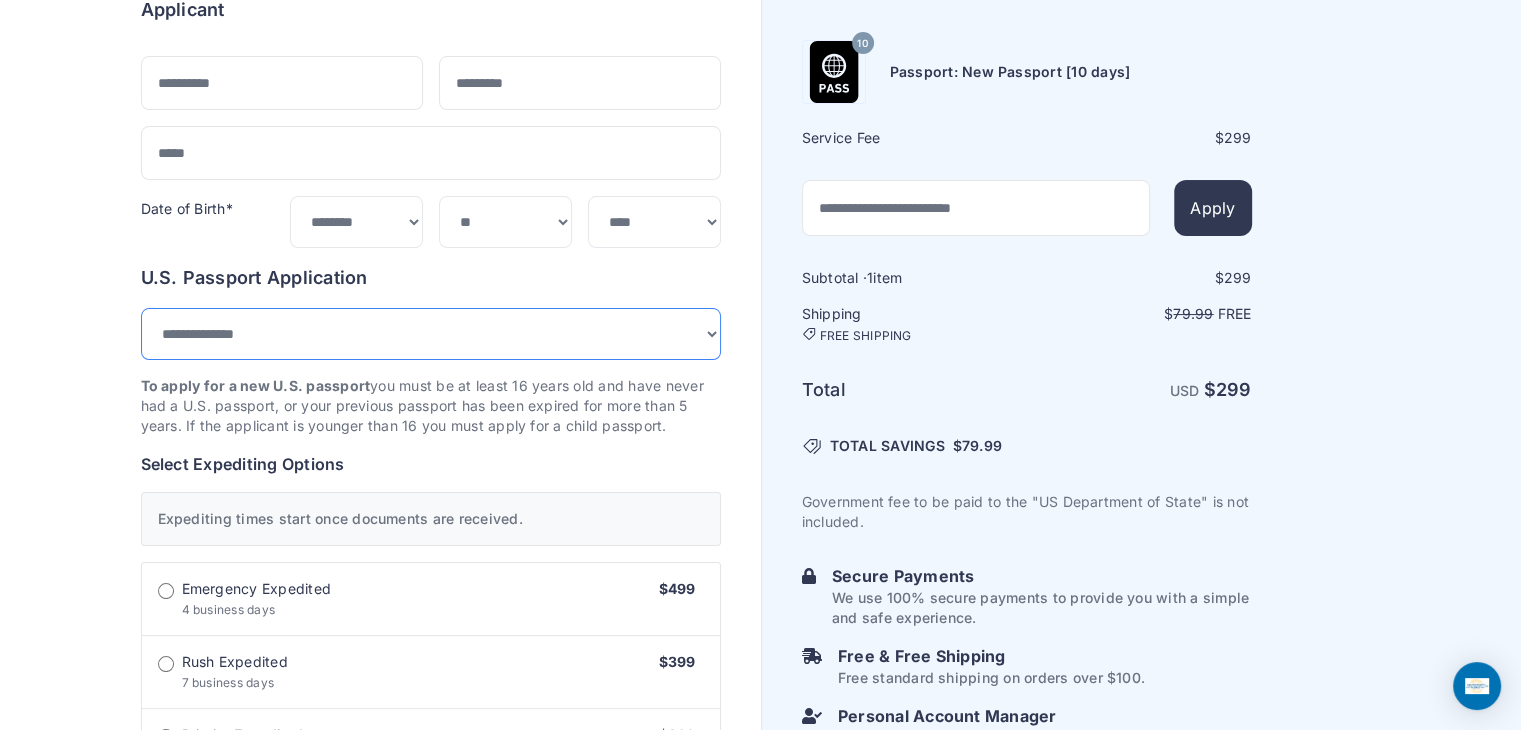 click on "**********" at bounding box center (431, 334) 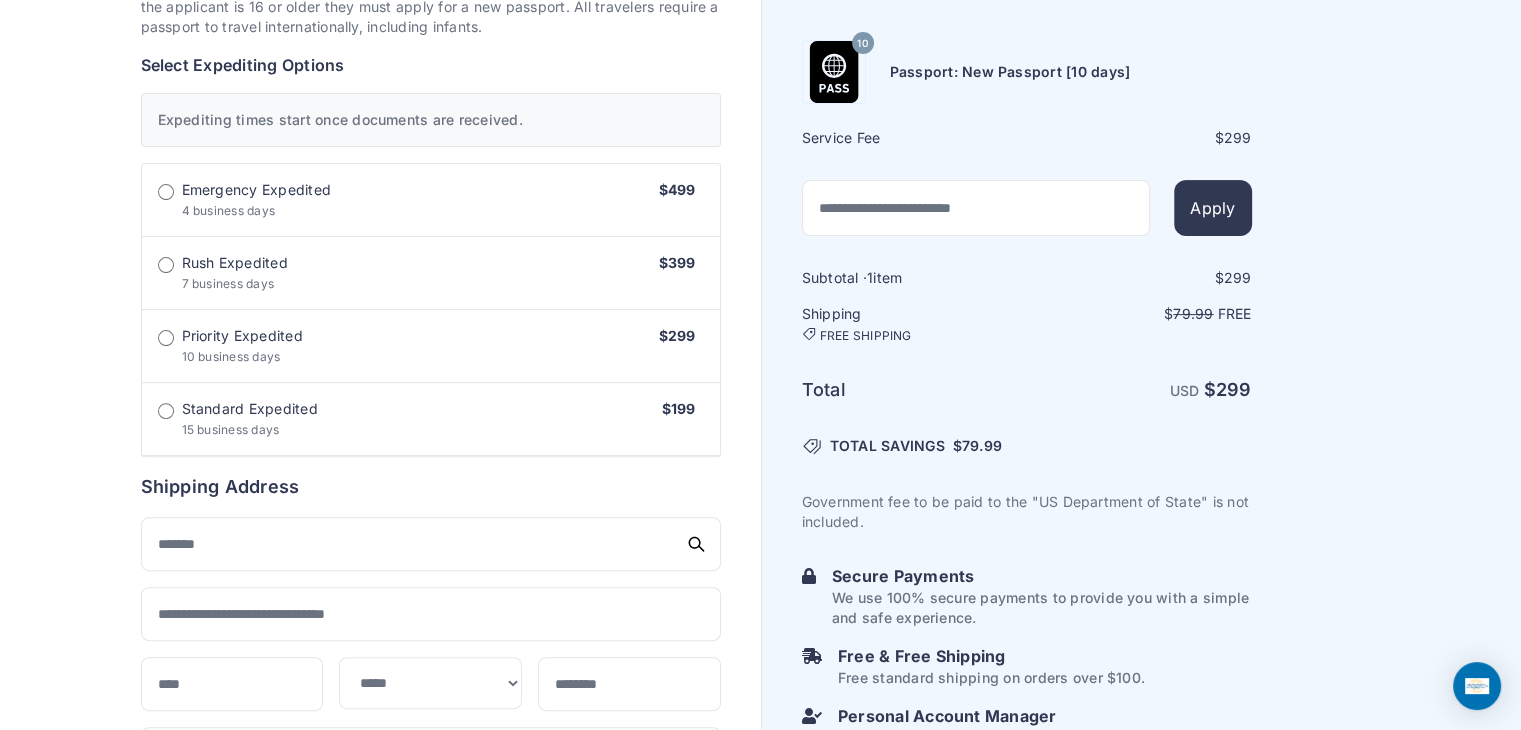 scroll, scrollTop: 600, scrollLeft: 0, axis: vertical 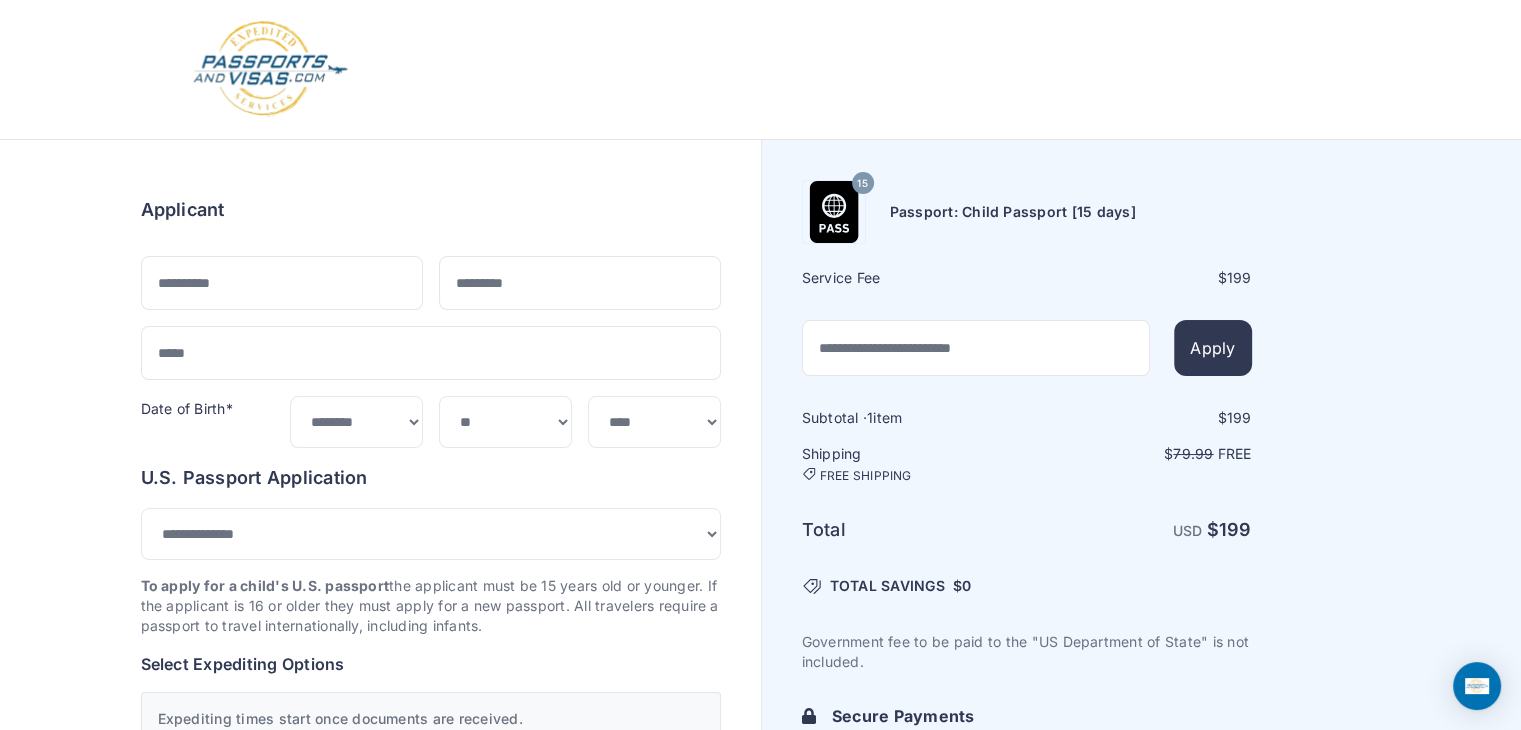 click at bounding box center (270, 69) 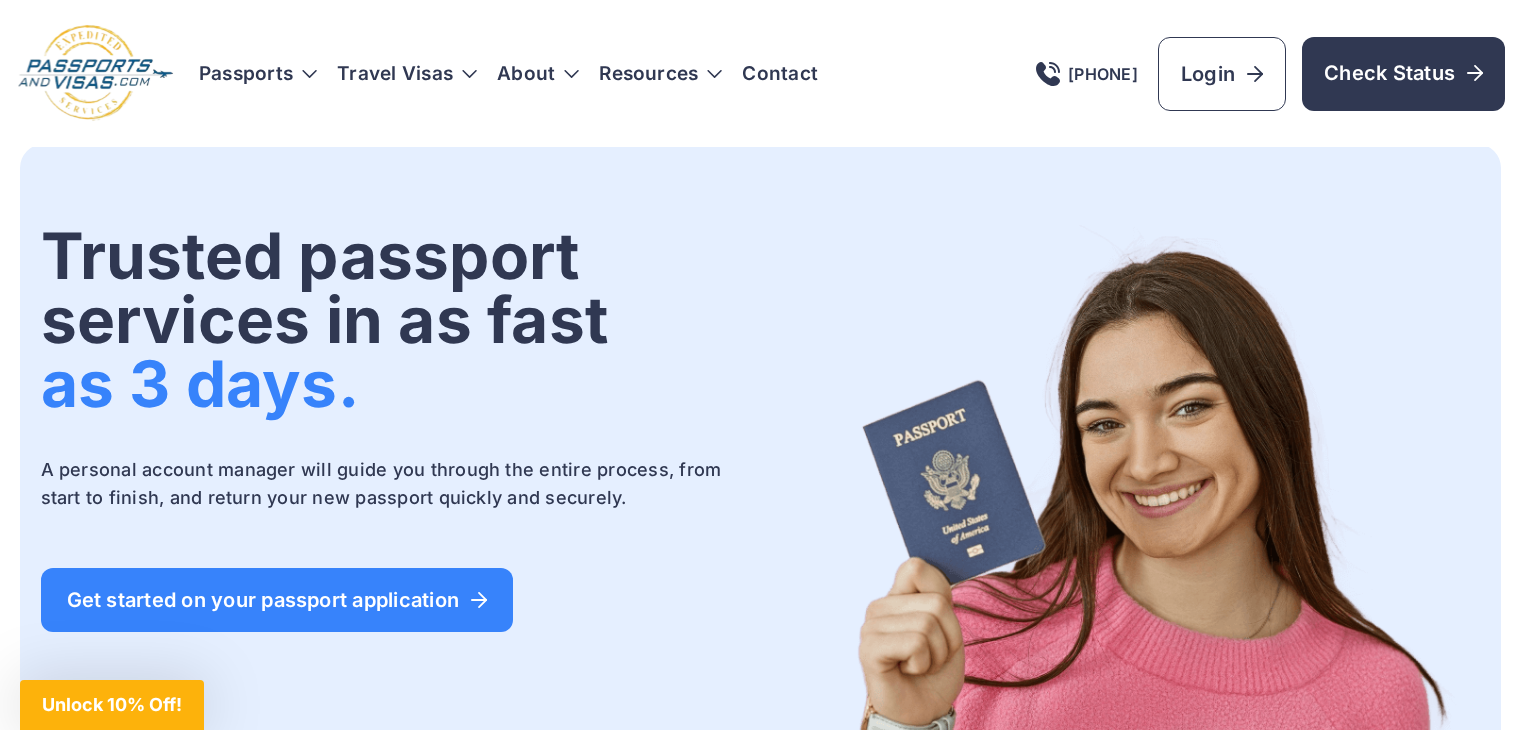 scroll, scrollTop: 0, scrollLeft: 0, axis: both 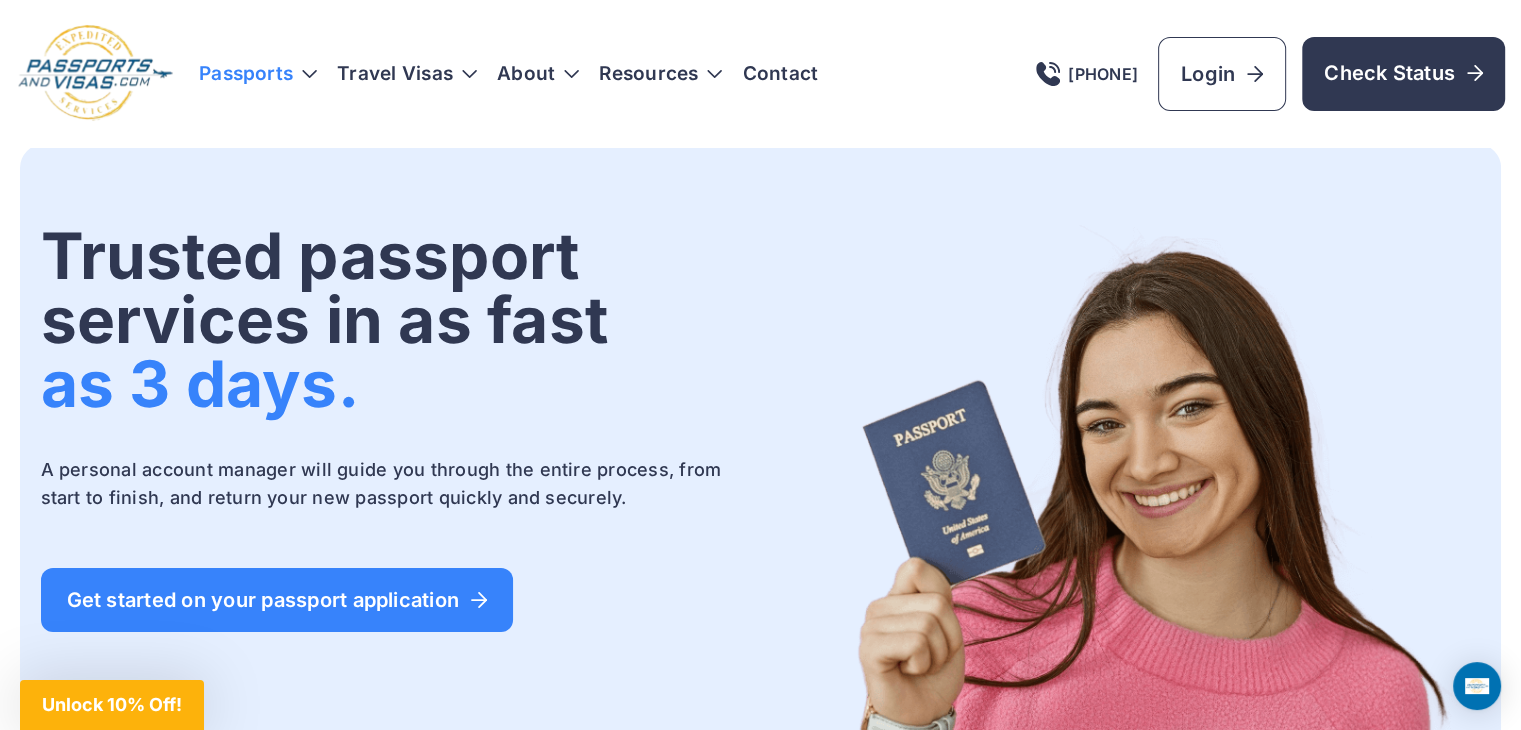 click on "Passports" at bounding box center (258, 74) 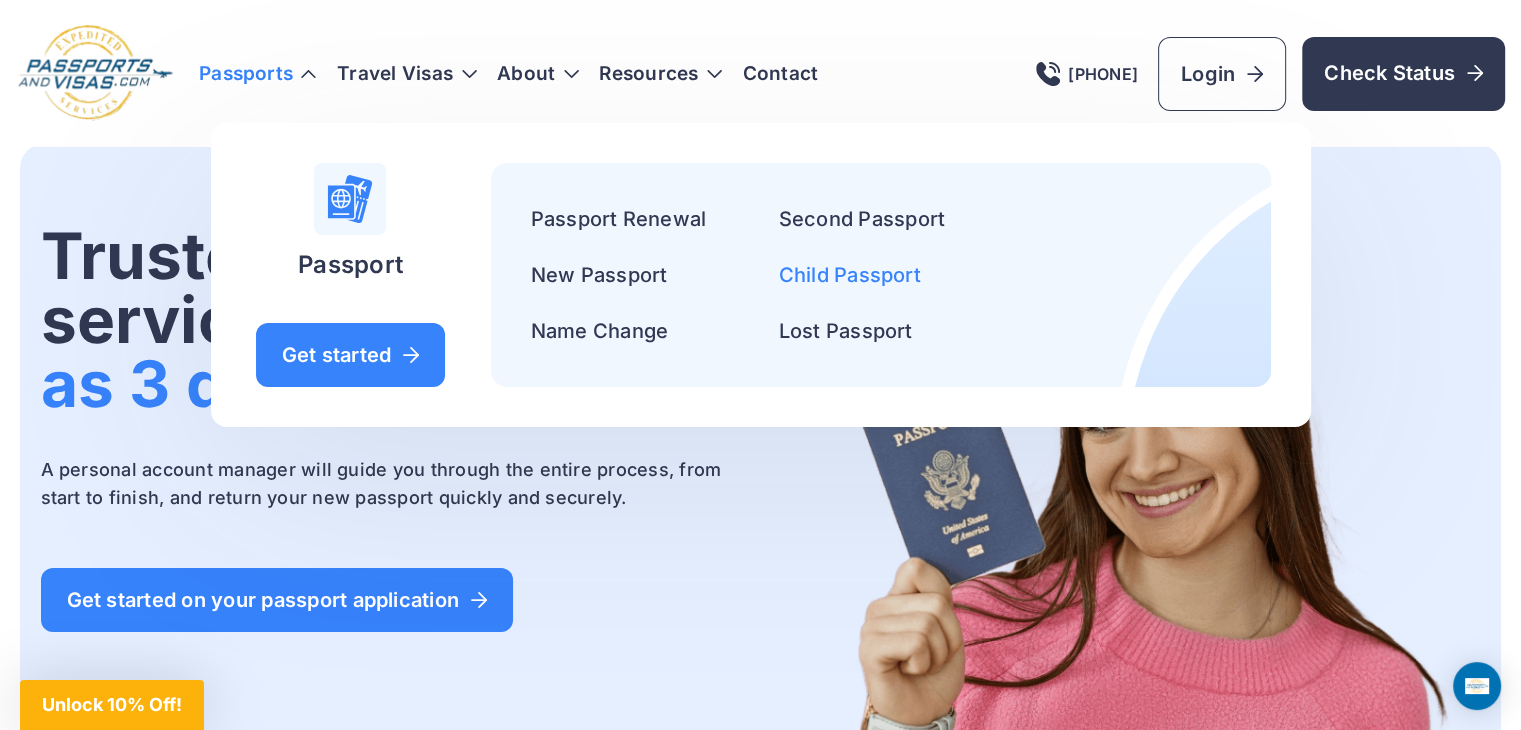 click on "Child Passport" at bounding box center (850, 275) 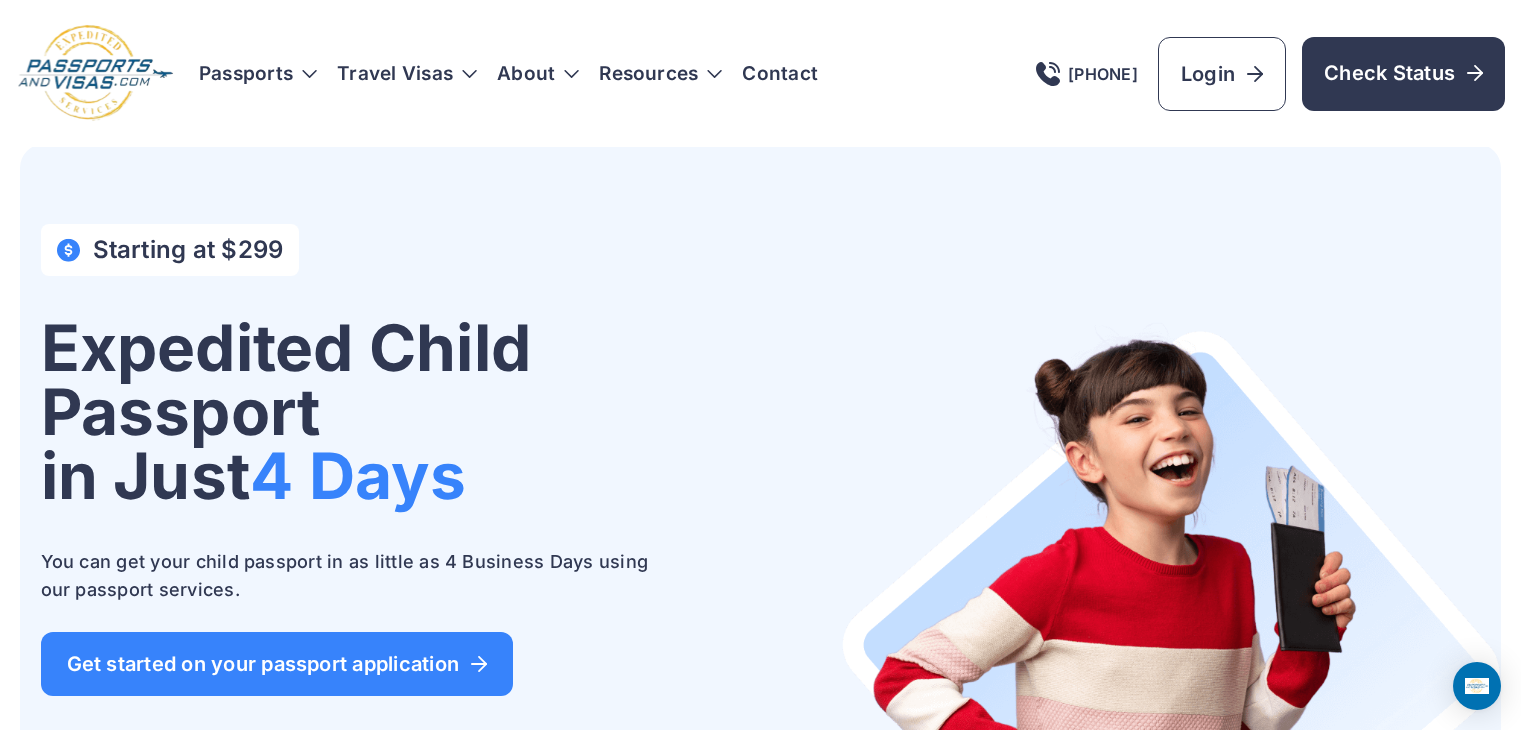 scroll, scrollTop: 0, scrollLeft: 0, axis: both 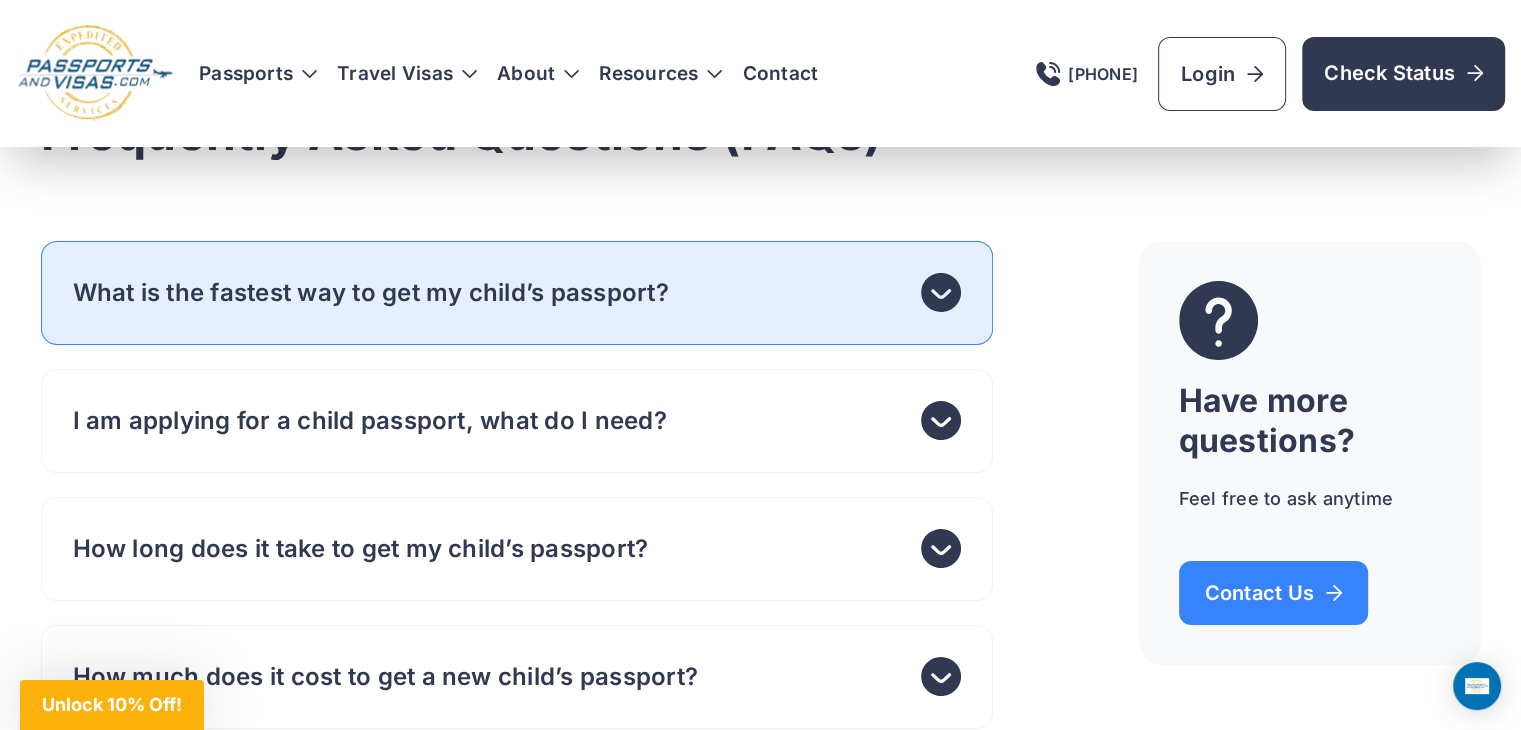 click on "What is the fastest way to get my child’s passport?" at bounding box center [517, 293] 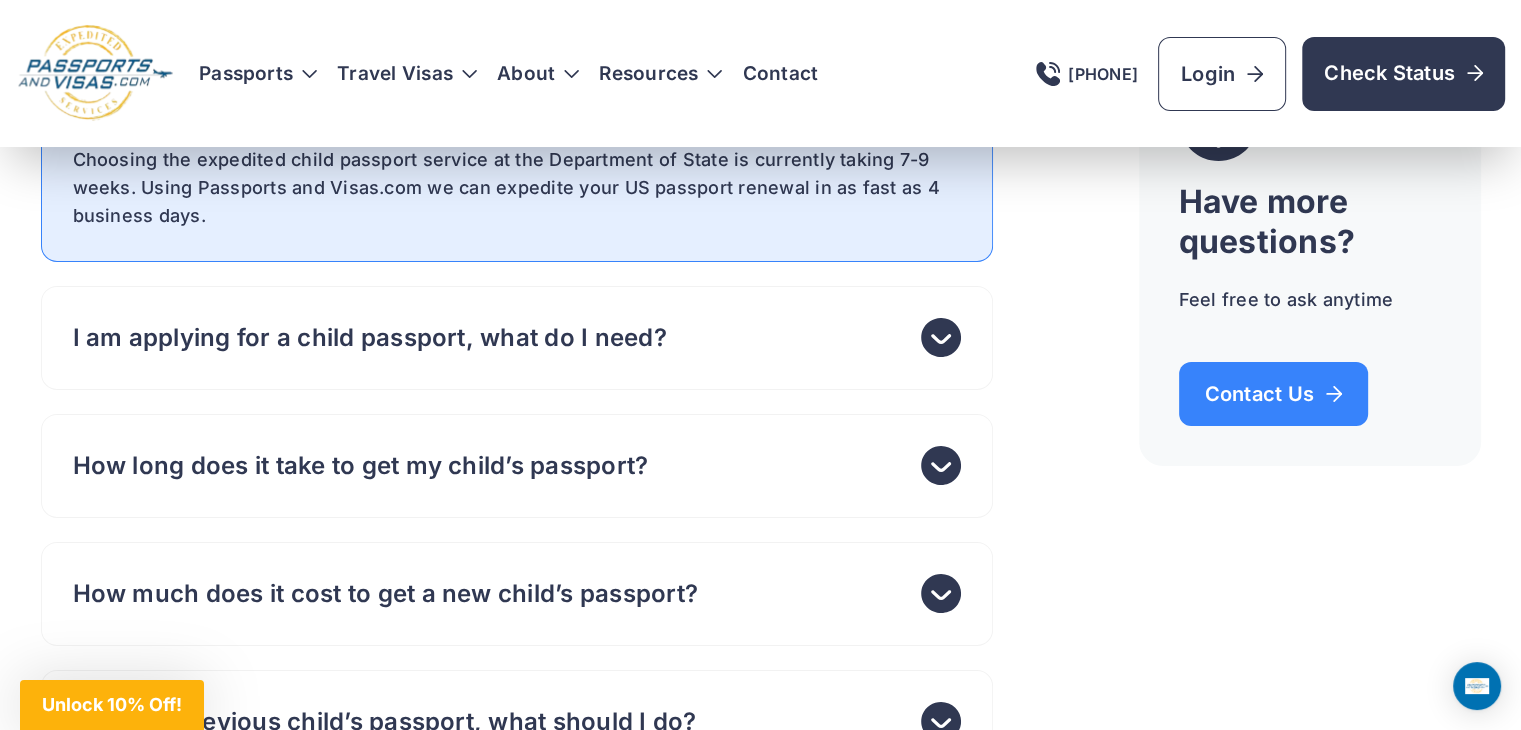 scroll, scrollTop: 6900, scrollLeft: 0, axis: vertical 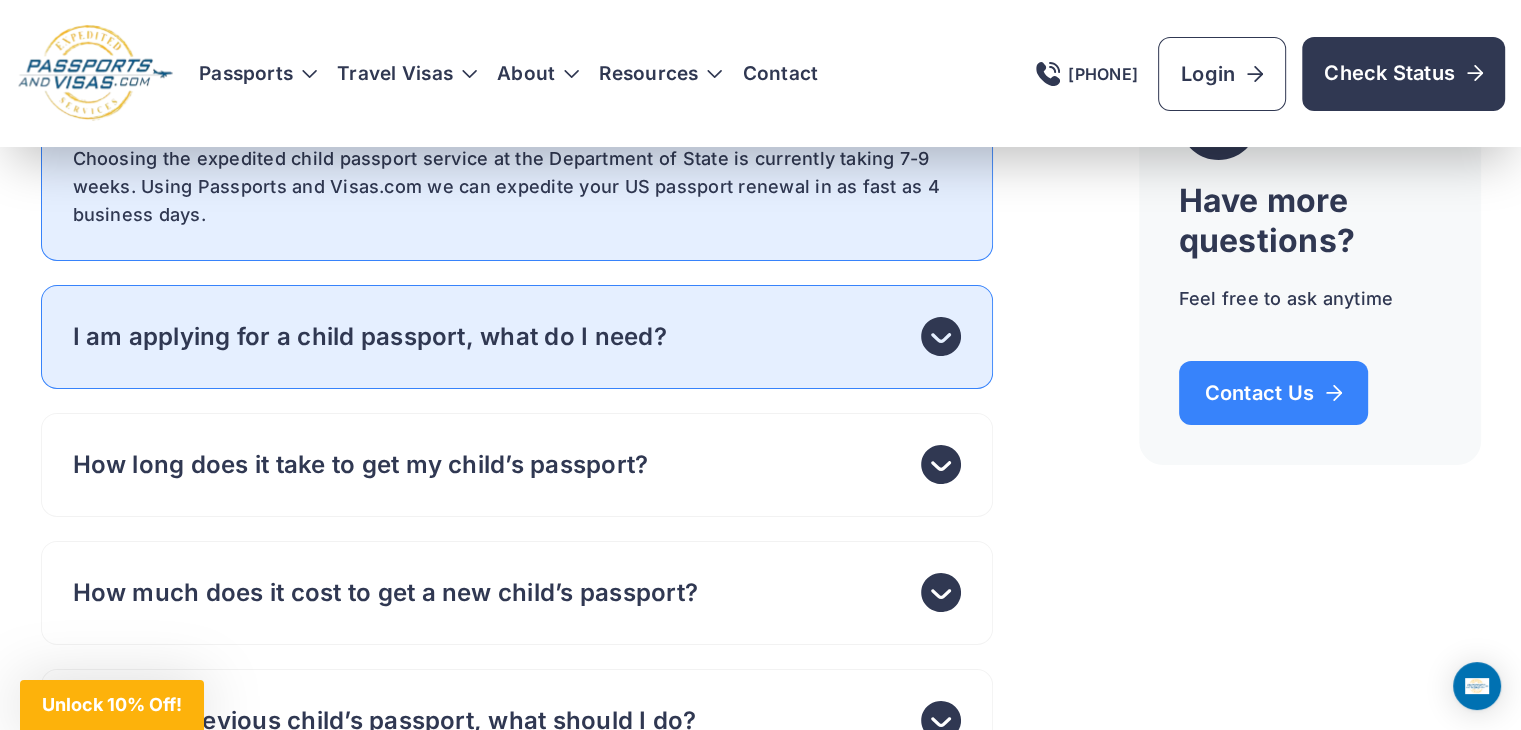 click on "I am applying for a child passport, what do I need?" at bounding box center (517, 337) 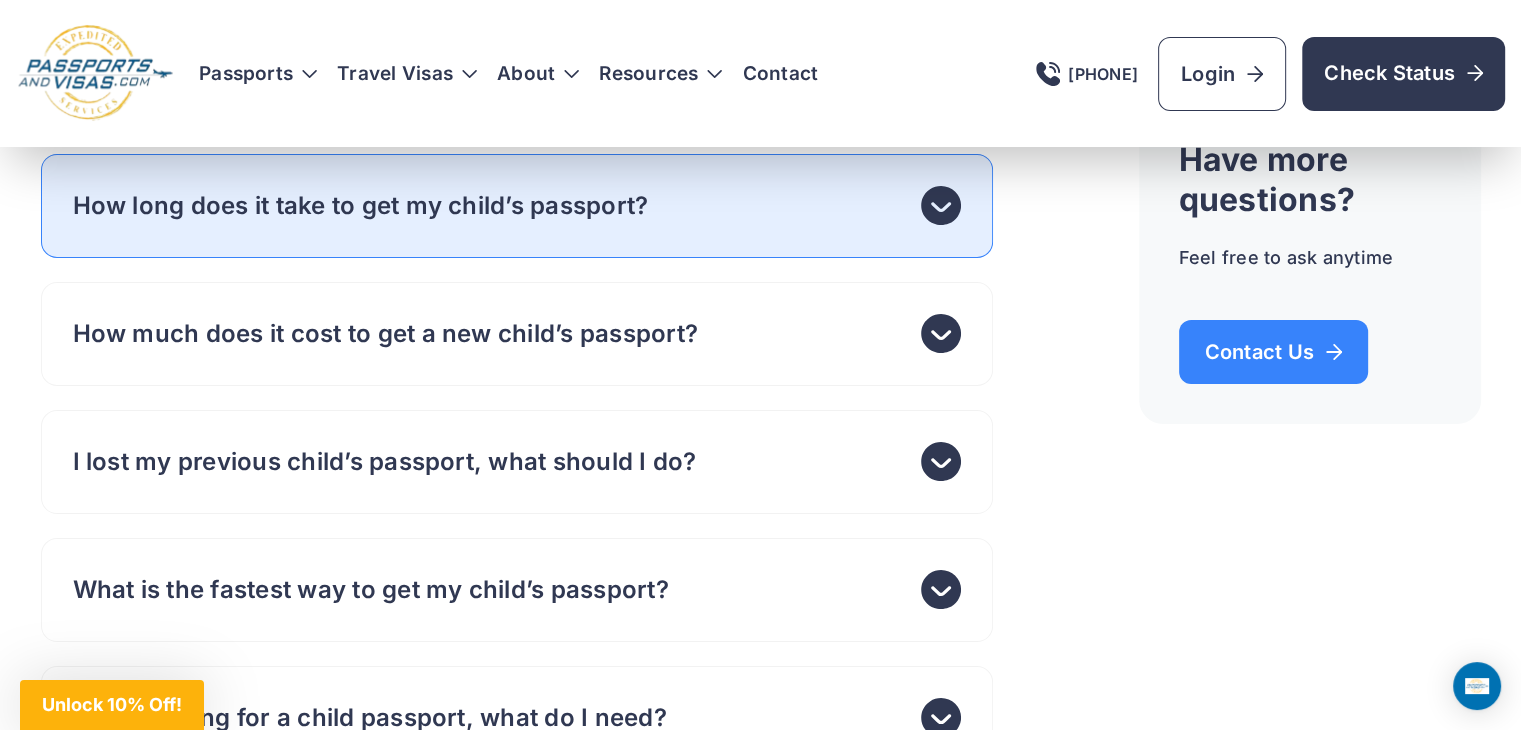 click on "How long does it take to get my child’s passport?" at bounding box center [517, 206] 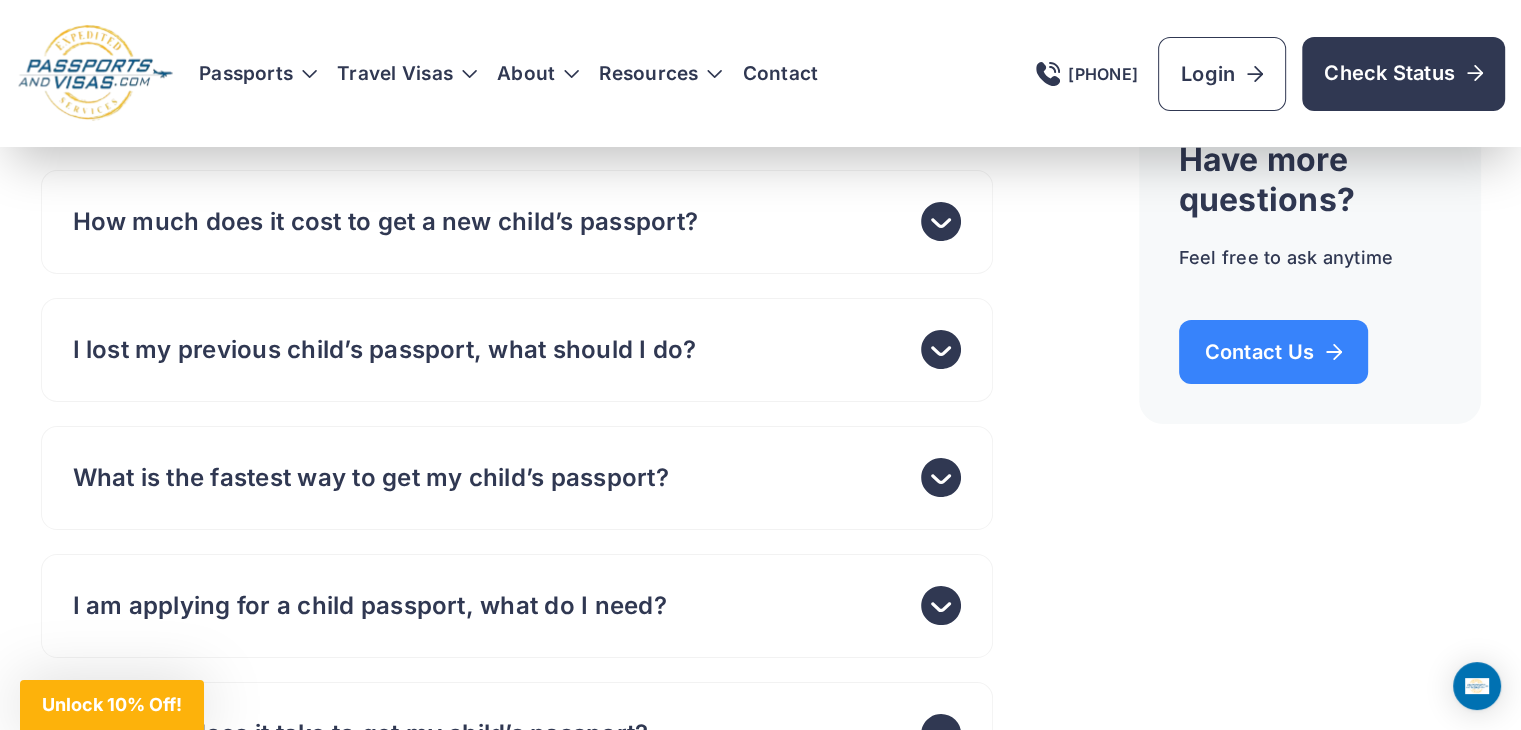scroll, scrollTop: 7300, scrollLeft: 0, axis: vertical 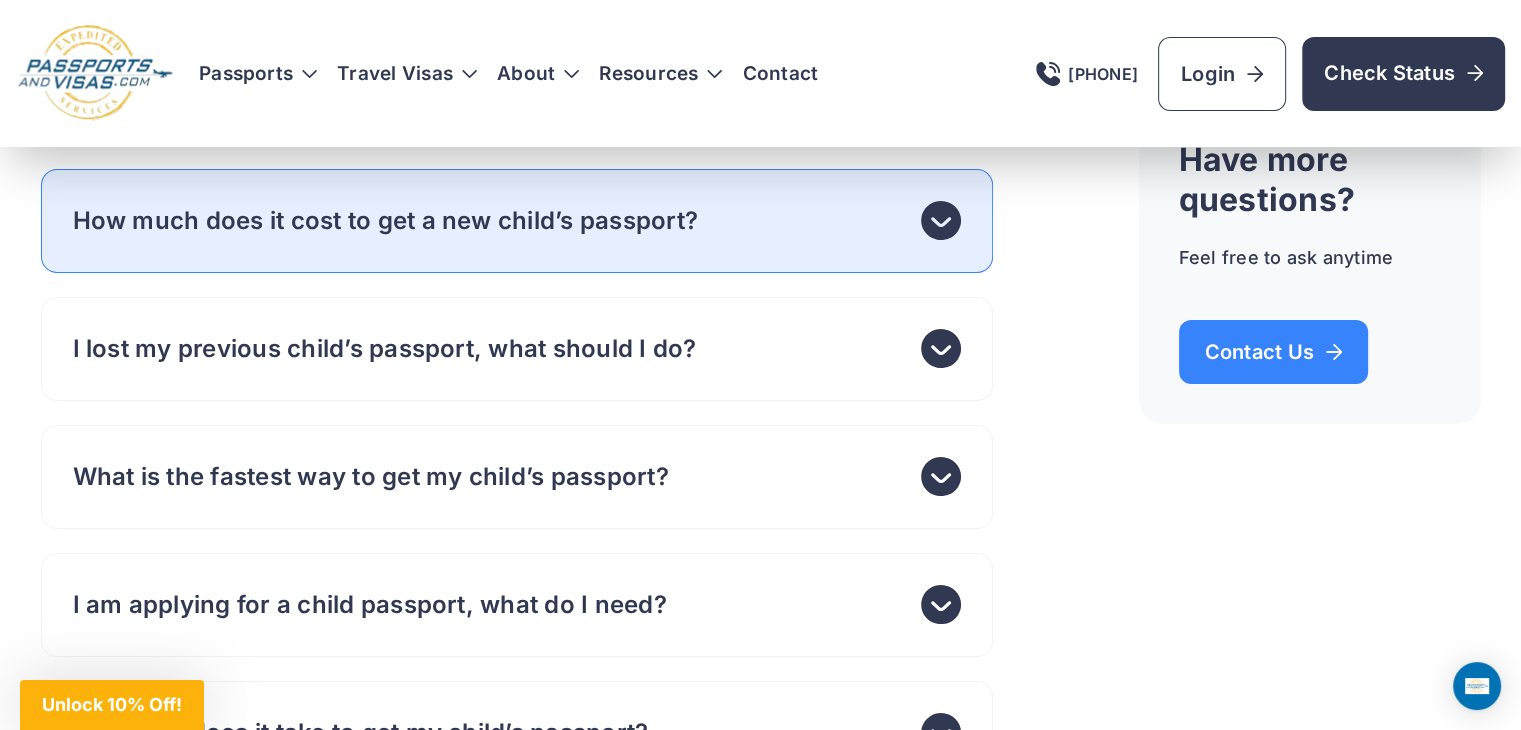 click on "How much does it cost to get a new child’s passport?" at bounding box center [517, 221] 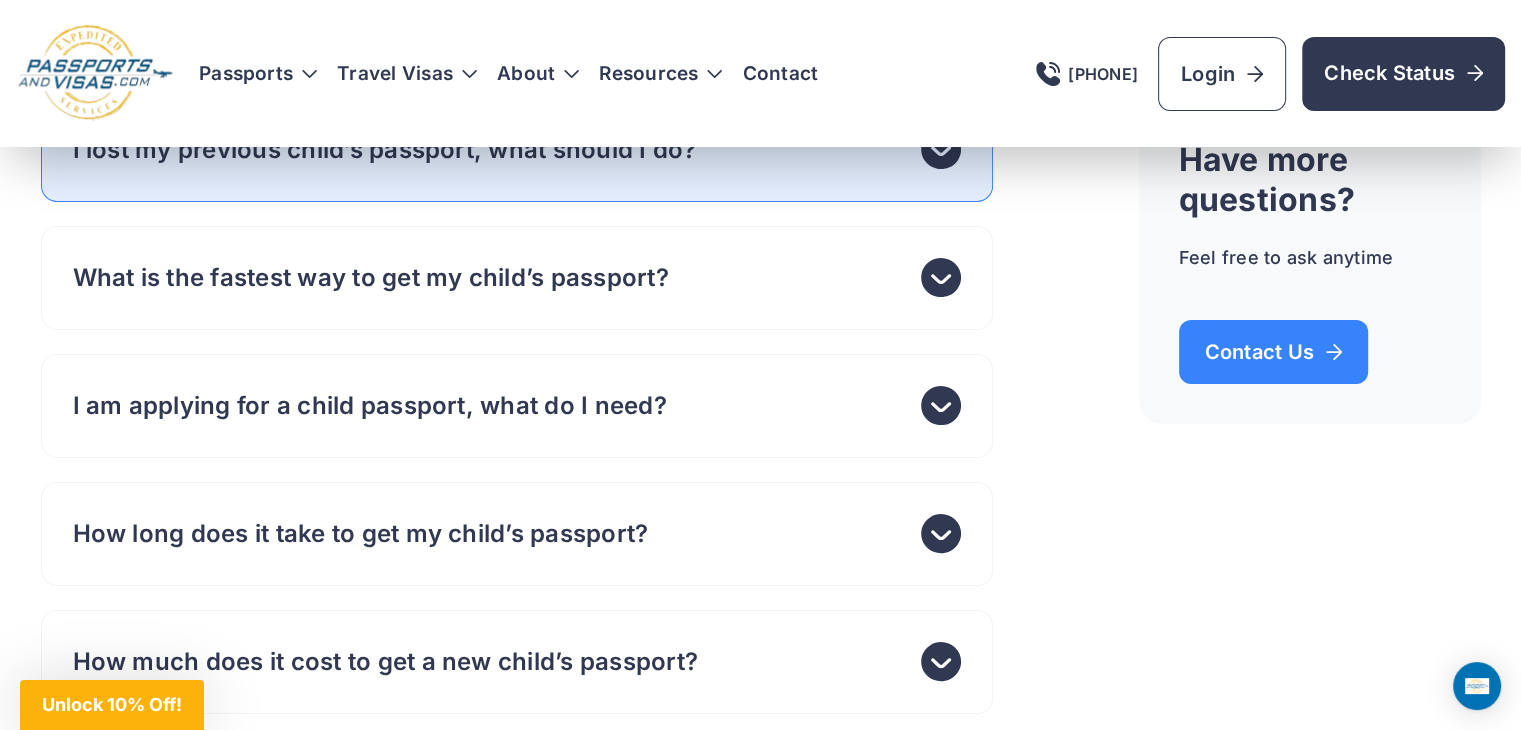 scroll, scrollTop: 7500, scrollLeft: 0, axis: vertical 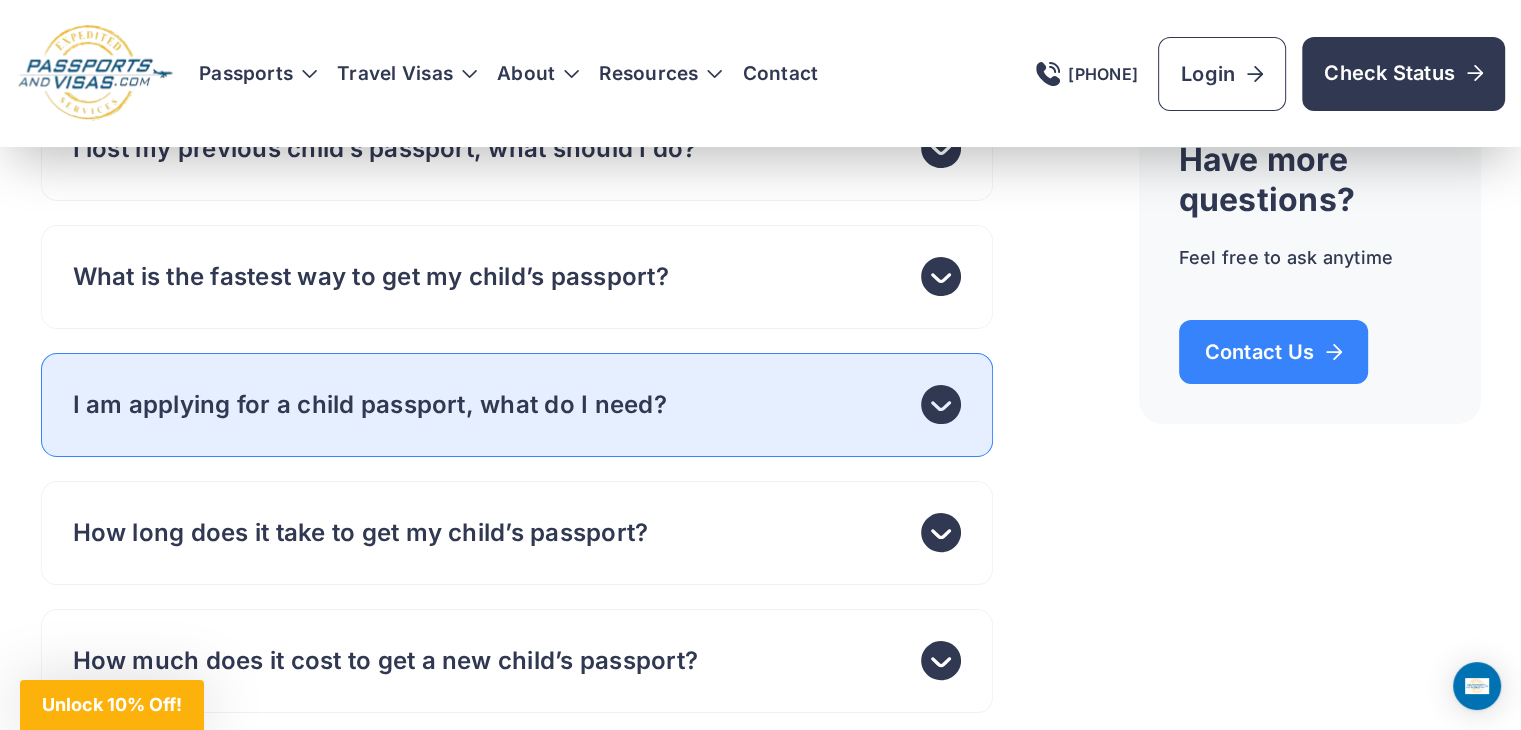 click on "I am applying for a child passport, what do I need?" at bounding box center [517, 405] 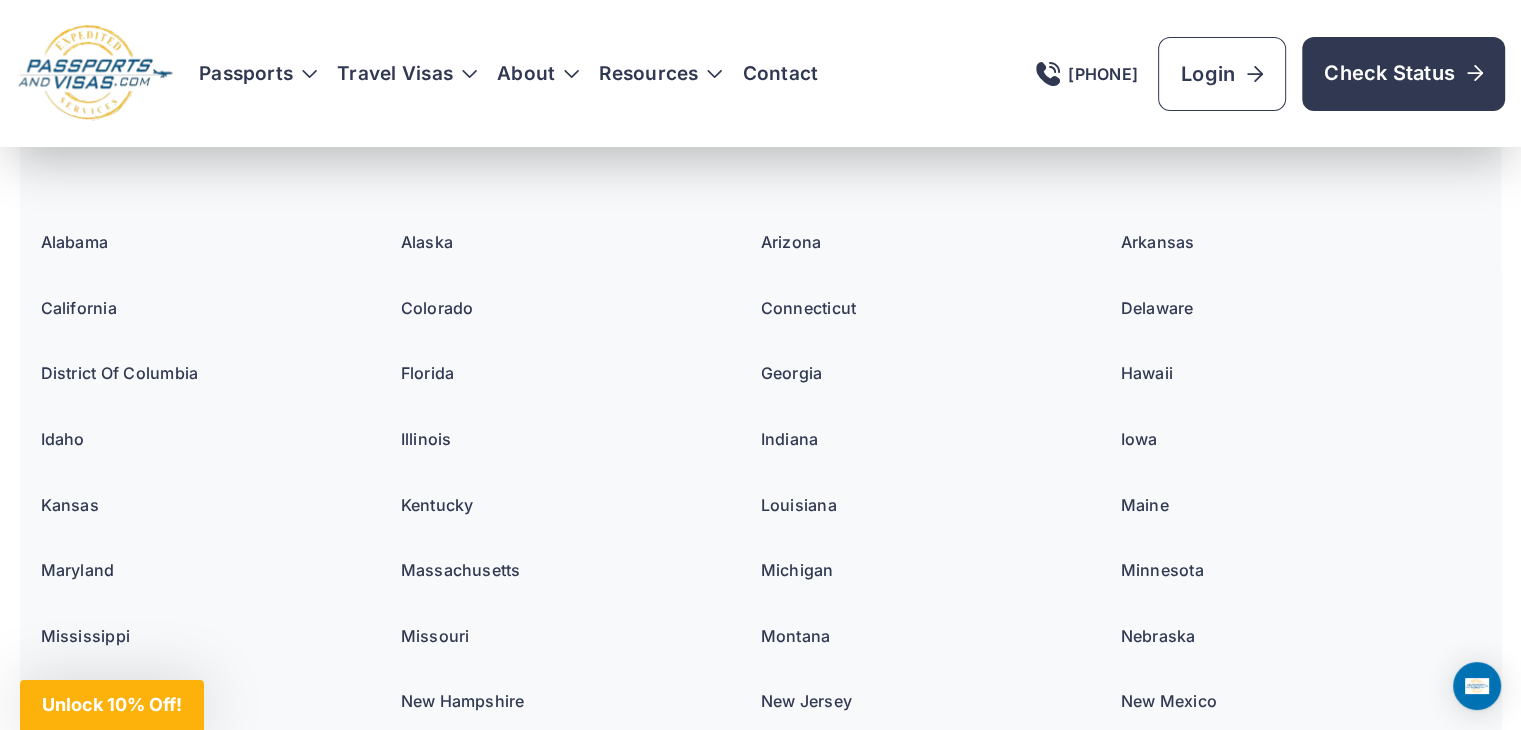 scroll, scrollTop: 8600, scrollLeft: 0, axis: vertical 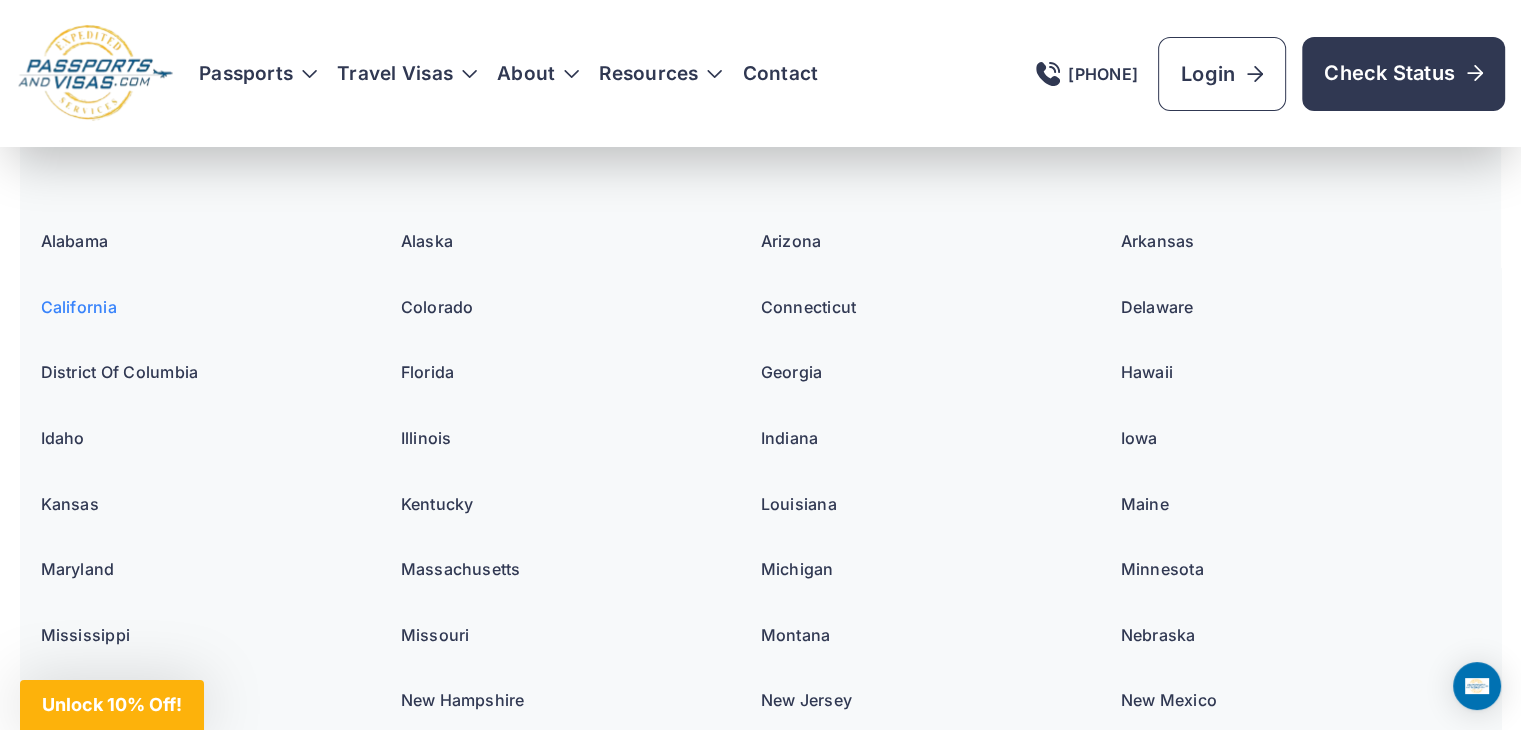 click on "California" at bounding box center [79, 307] 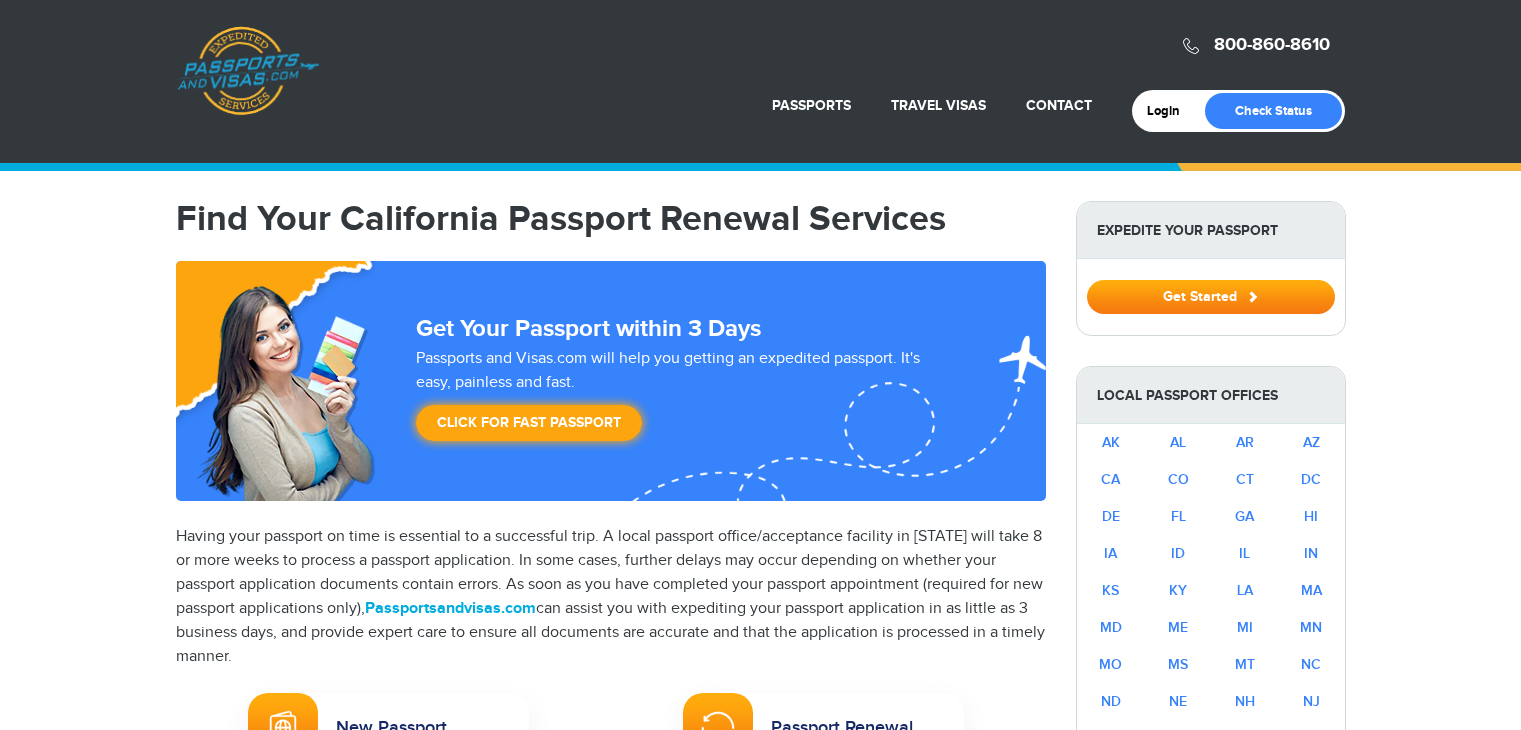 scroll, scrollTop: 0, scrollLeft: 0, axis: both 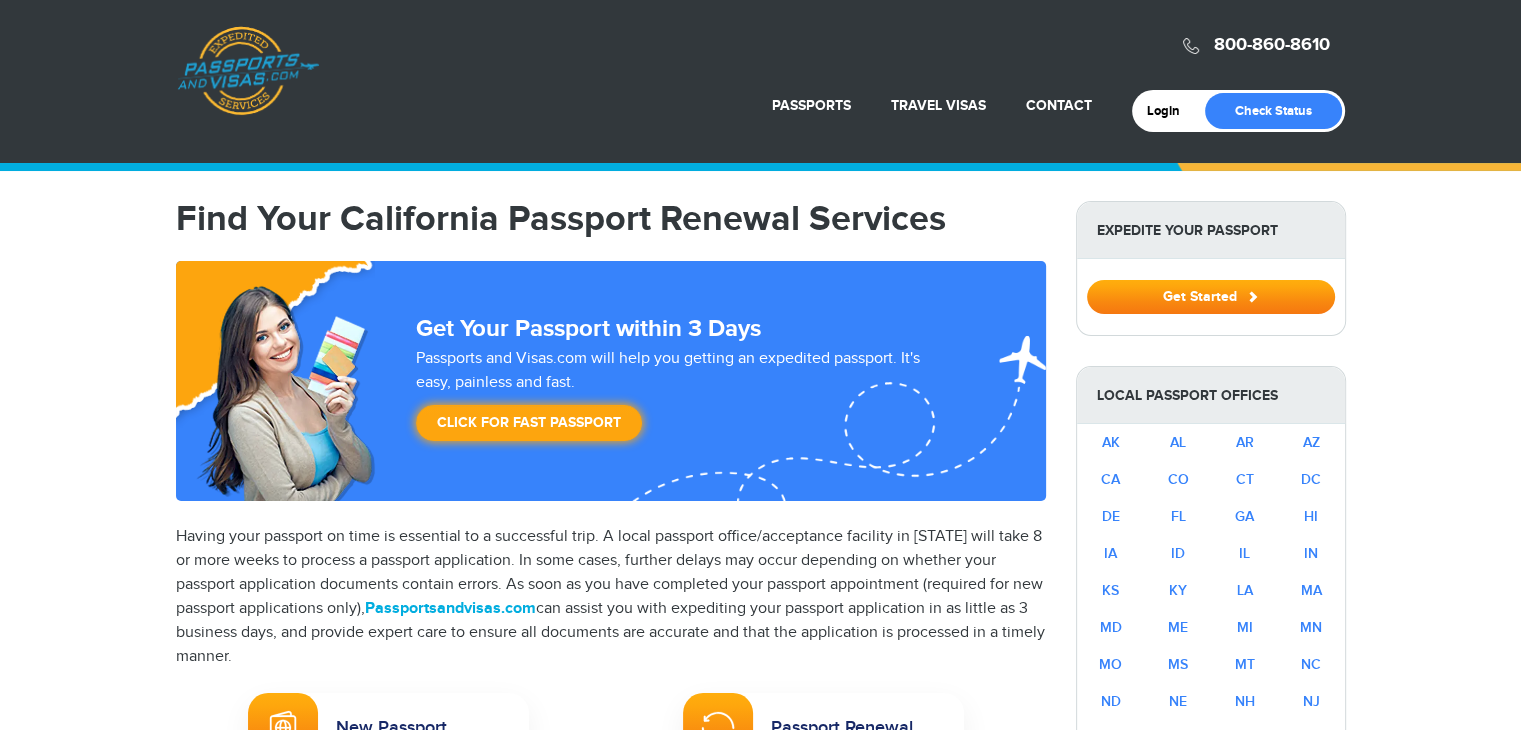 select on "**********" 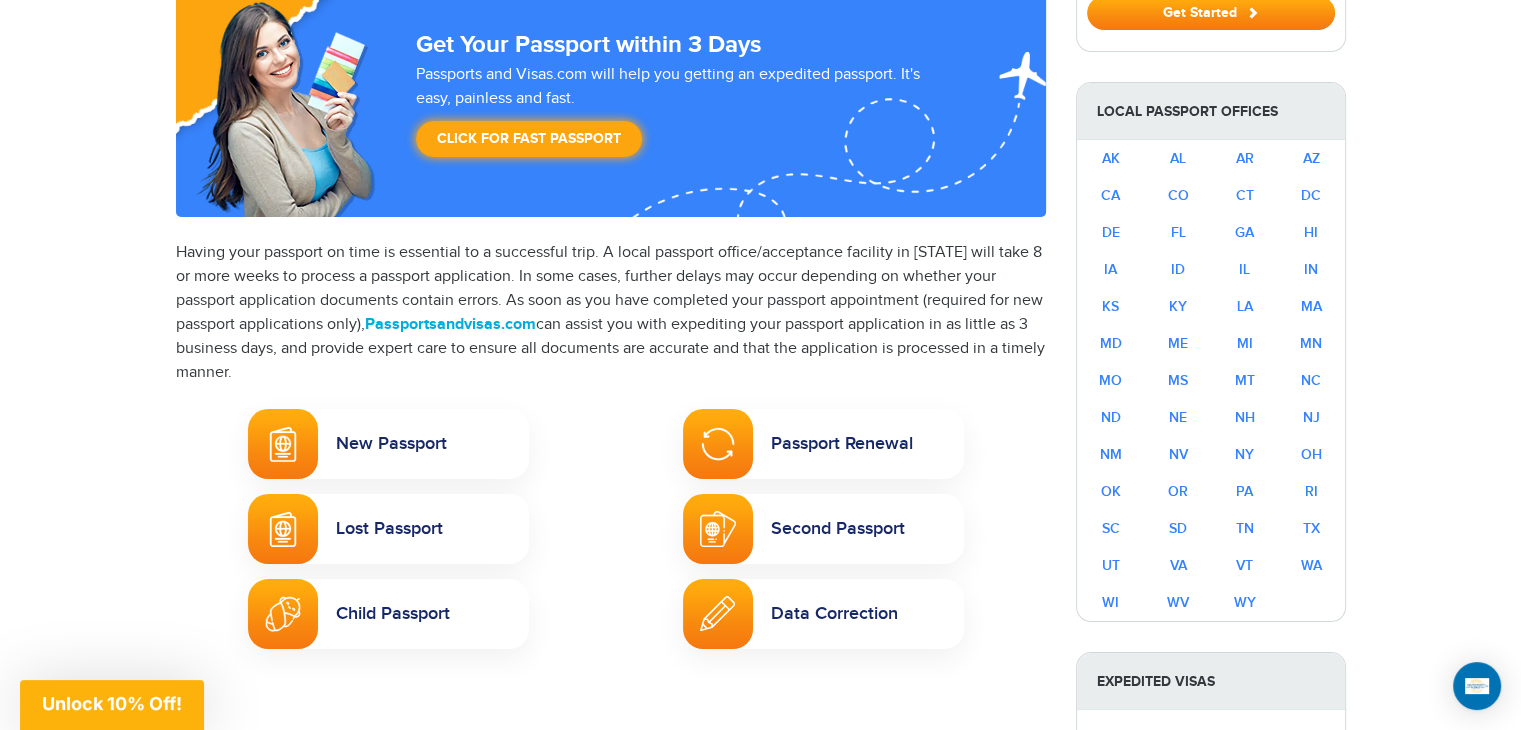 scroll, scrollTop: 300, scrollLeft: 0, axis: vertical 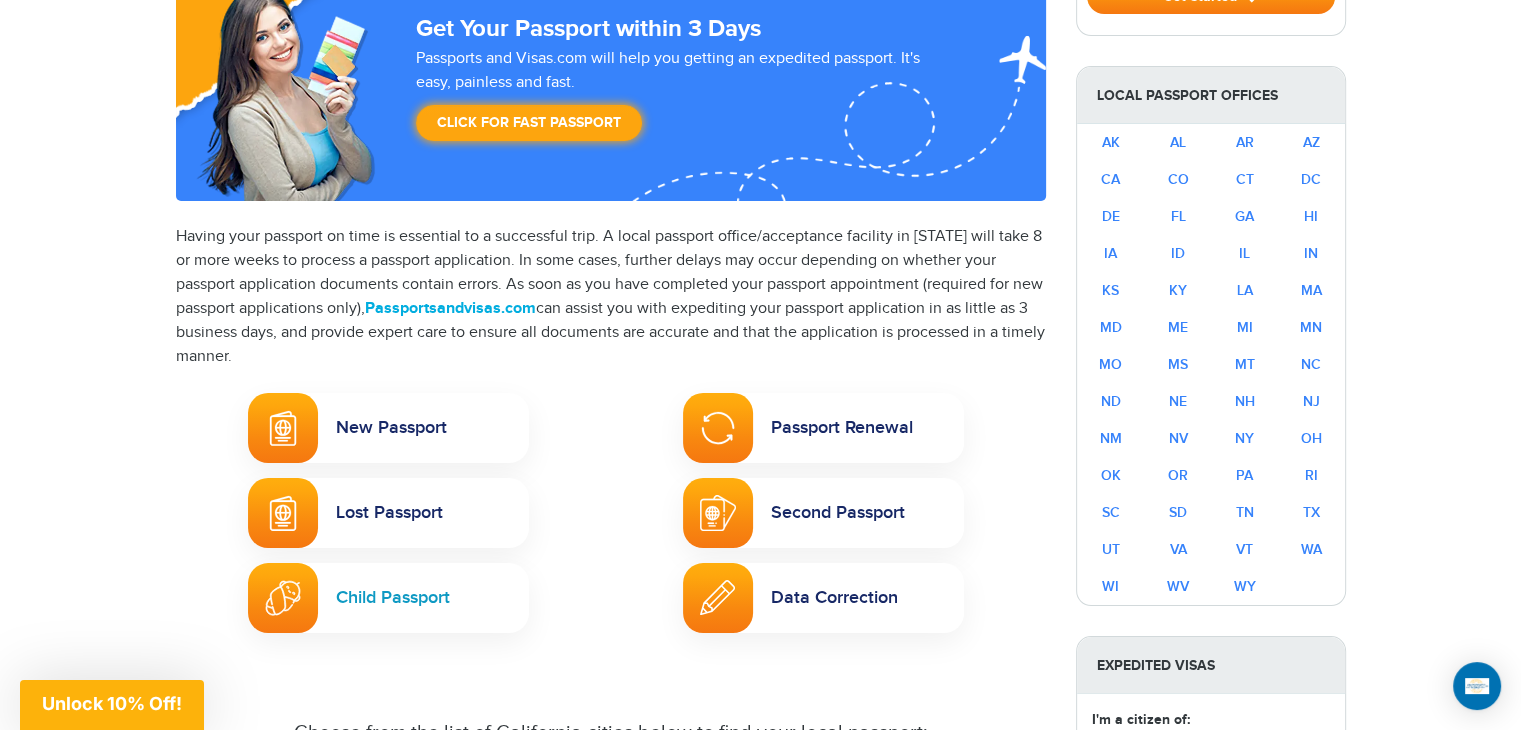 click on "Child Passport" at bounding box center [388, 598] 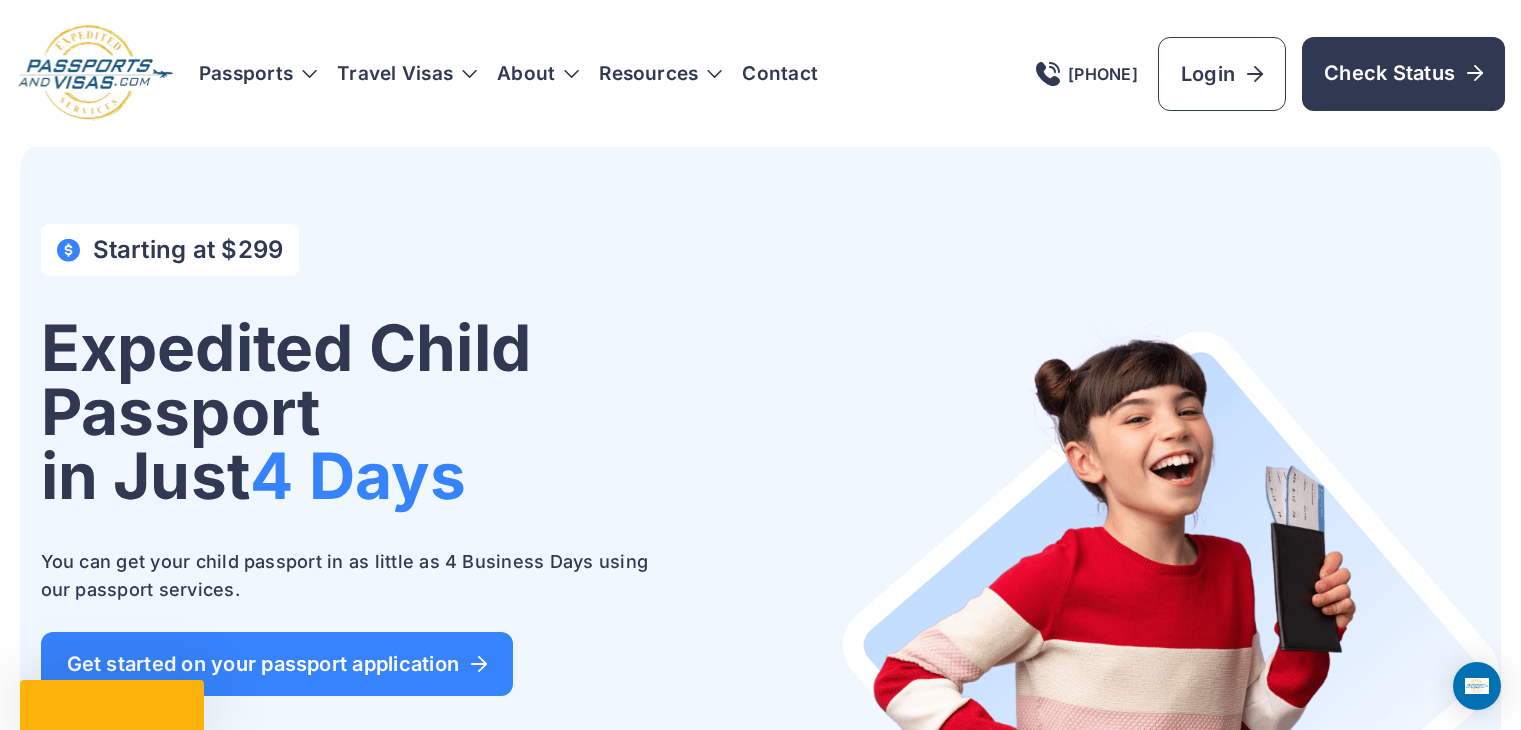 scroll, scrollTop: 0, scrollLeft: 0, axis: both 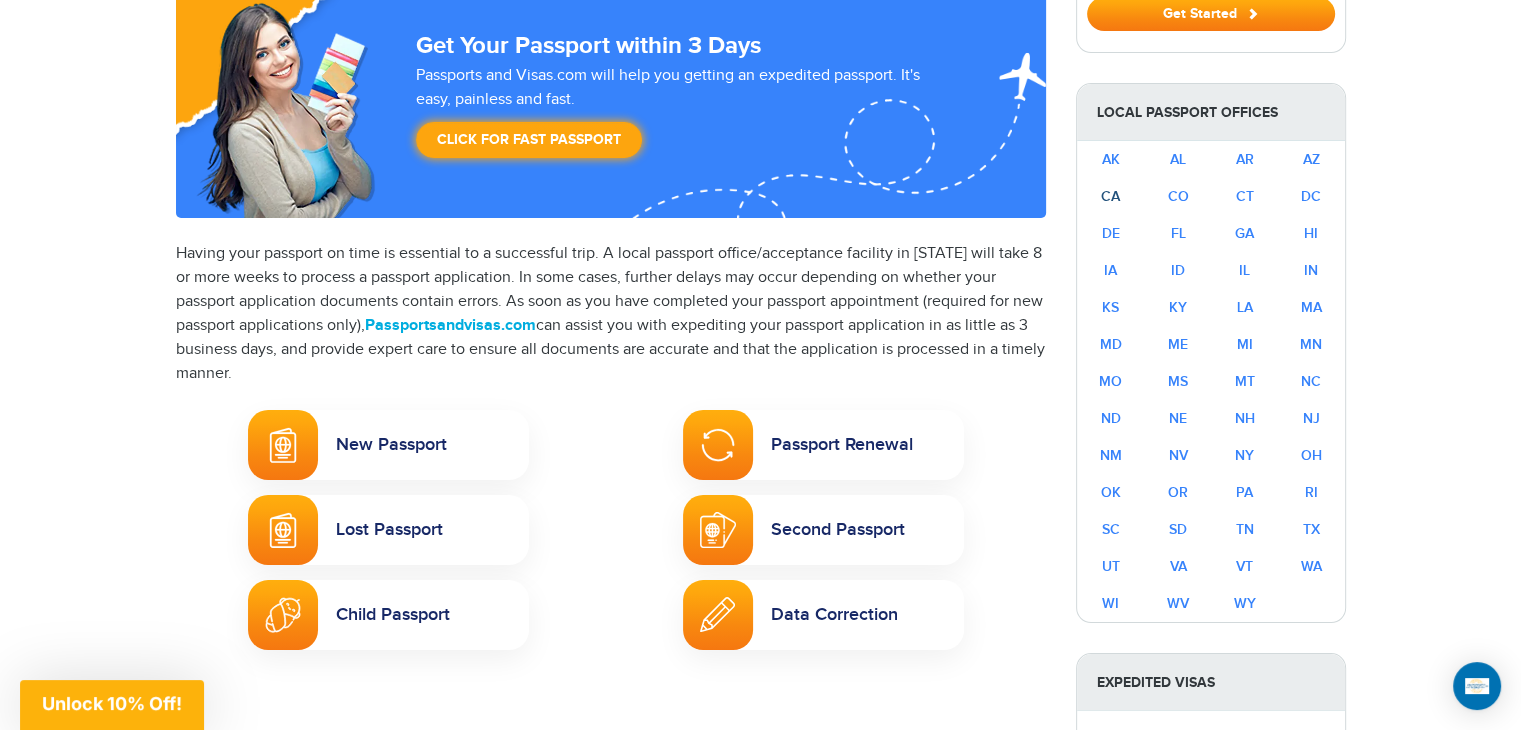 click on "CA" at bounding box center (1110, 196) 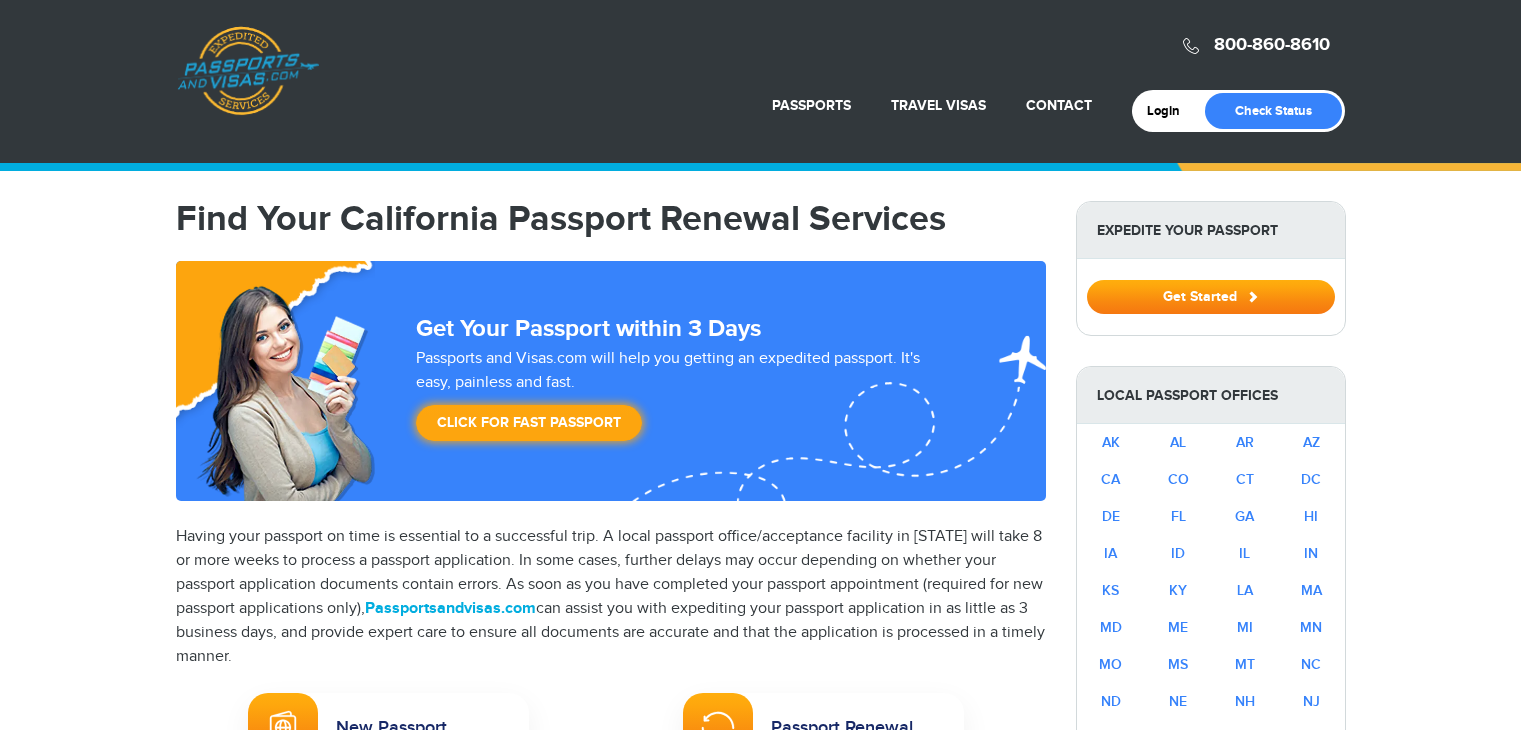 select on "**********" 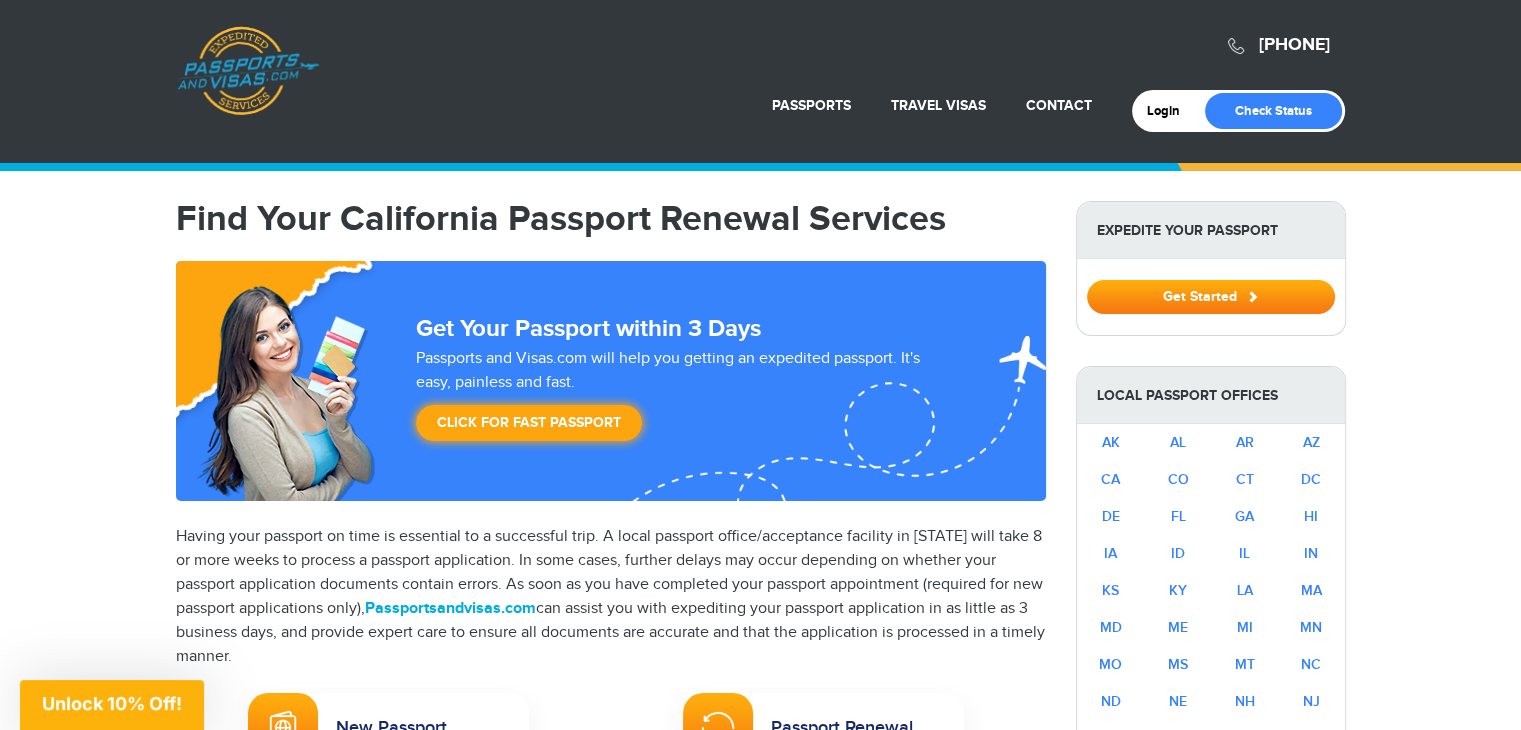 scroll, scrollTop: 0, scrollLeft: 0, axis: both 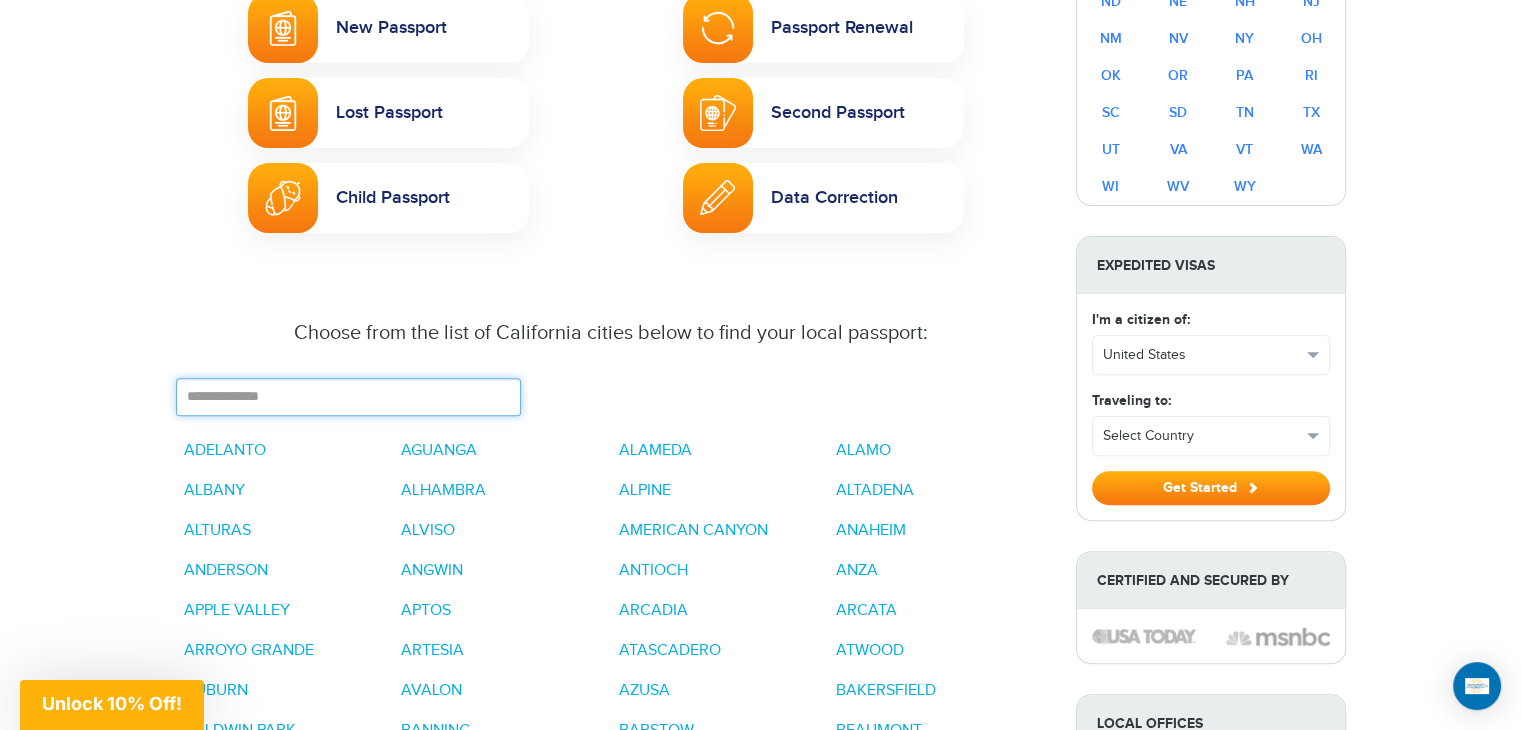 click at bounding box center (348, 397) 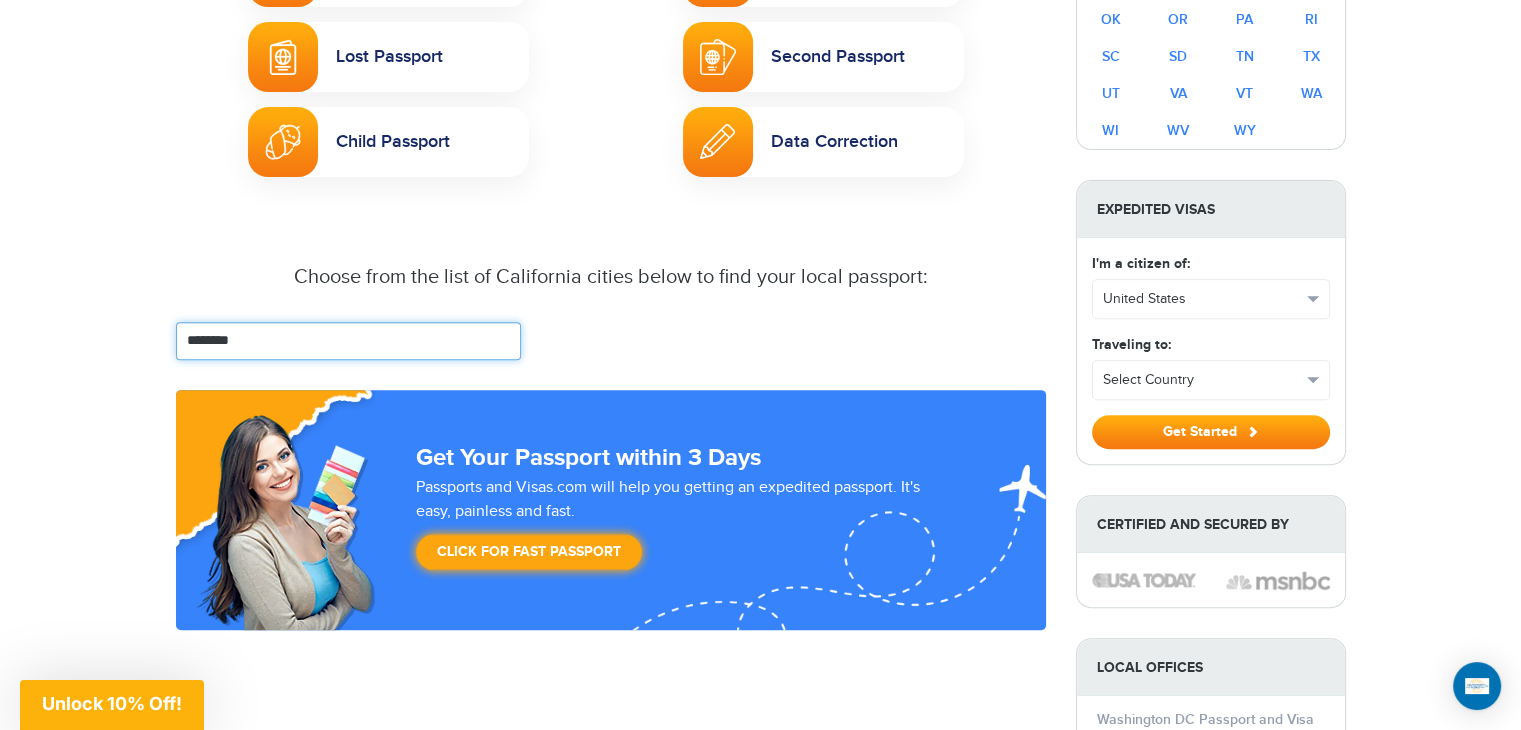 scroll, scrollTop: 900, scrollLeft: 0, axis: vertical 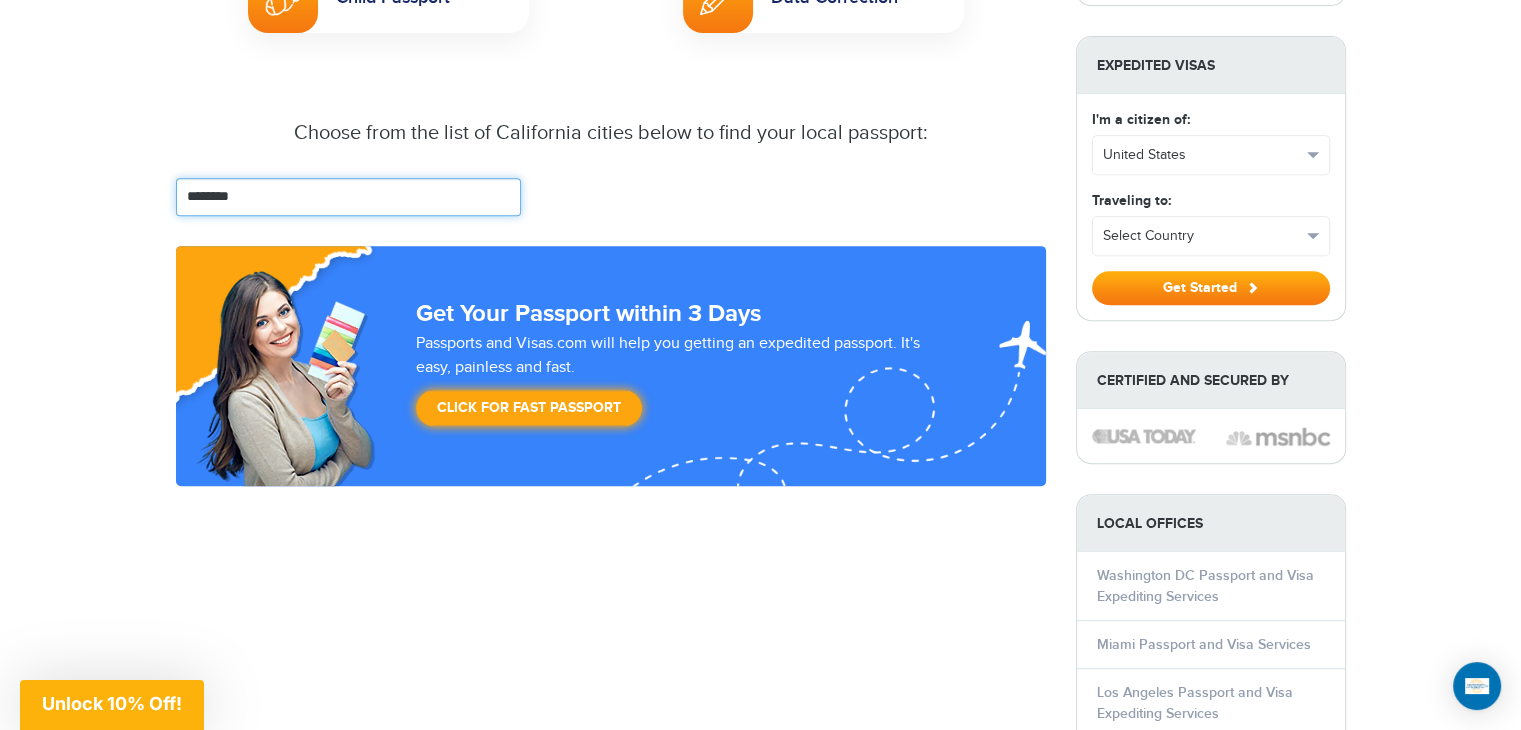 drag, startPoint x: 271, startPoint y: 191, endPoint x: 133, endPoint y: 229, distance: 143.13629 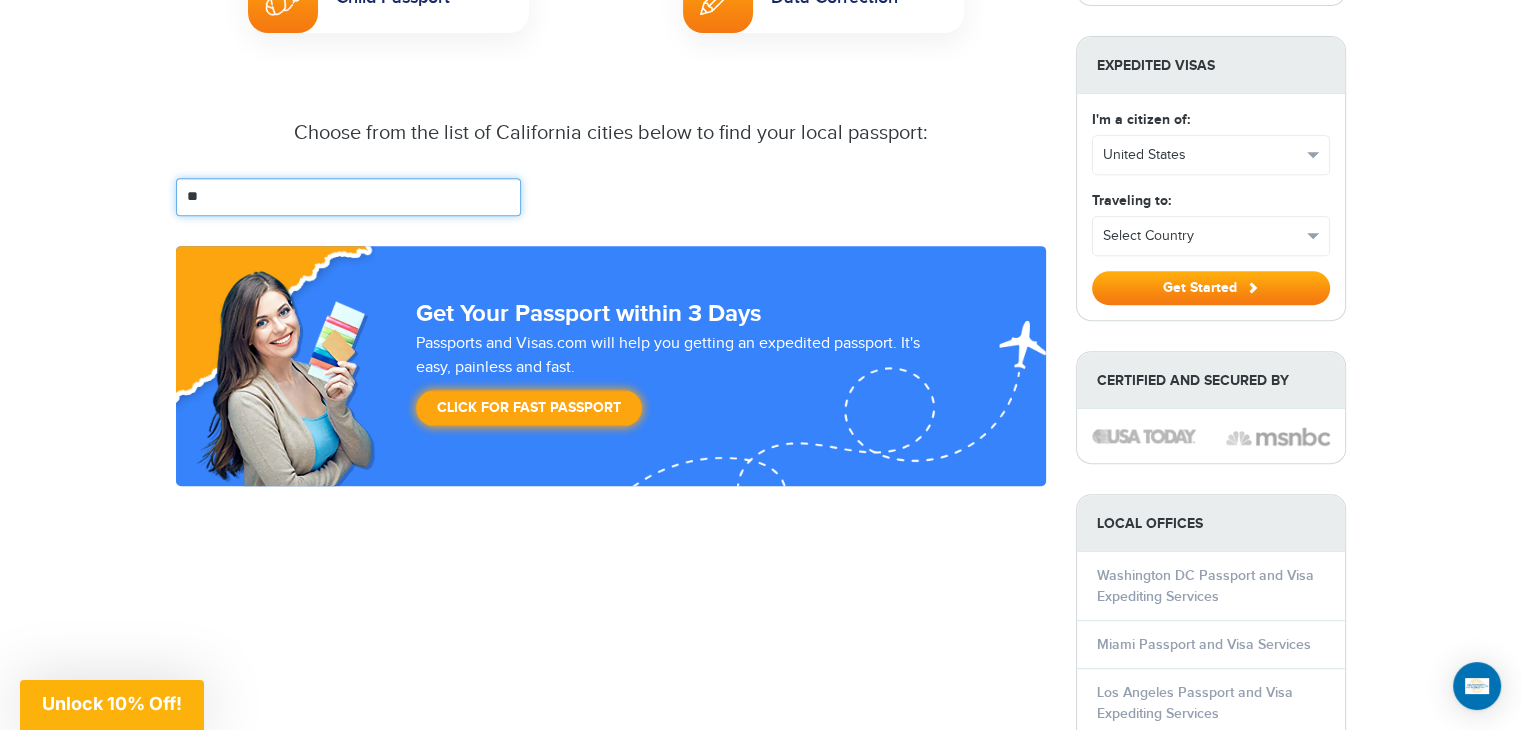 type on "*" 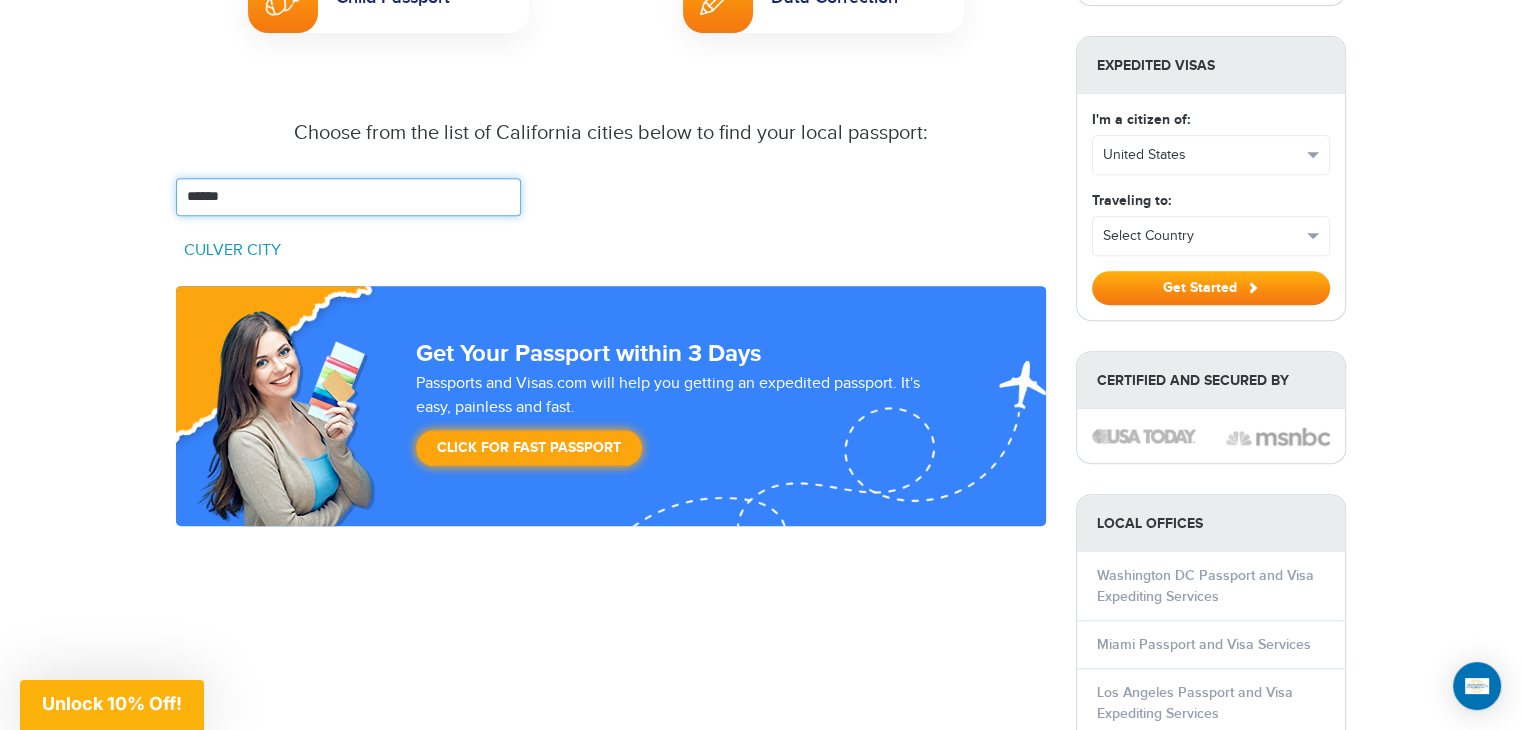 type on "******" 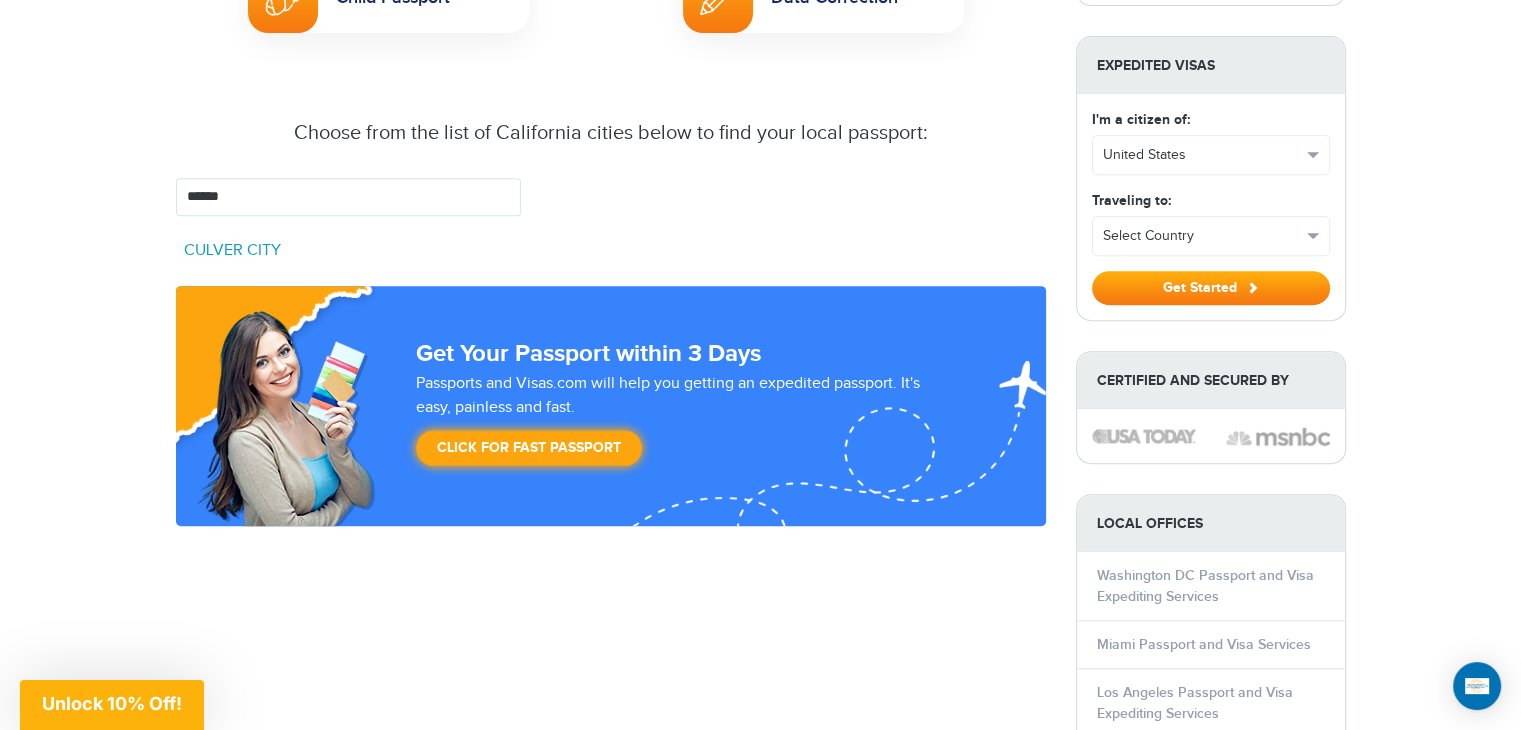 click on "CULVER CITY" at bounding box center (232, 250) 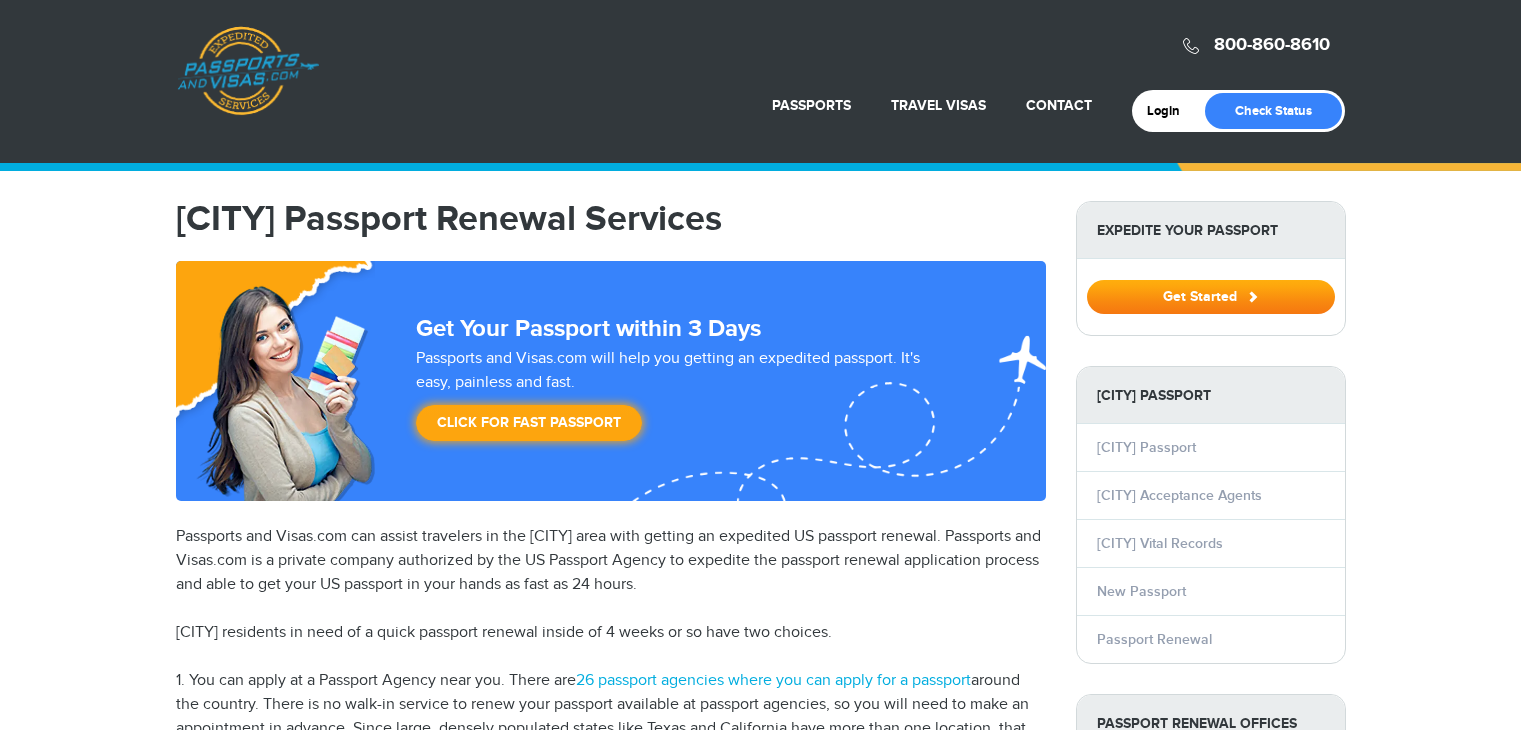 select on "**********" 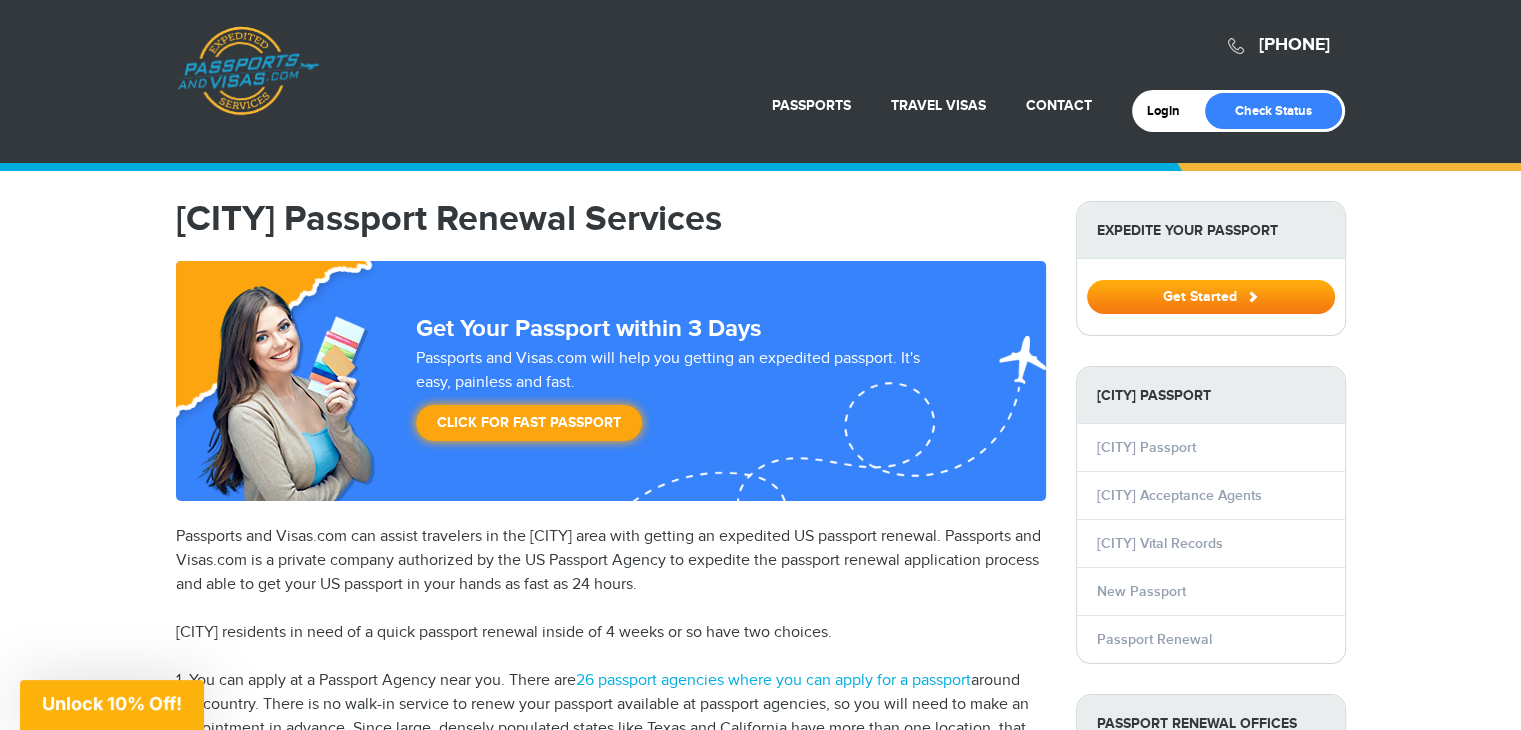 scroll, scrollTop: 0, scrollLeft: 0, axis: both 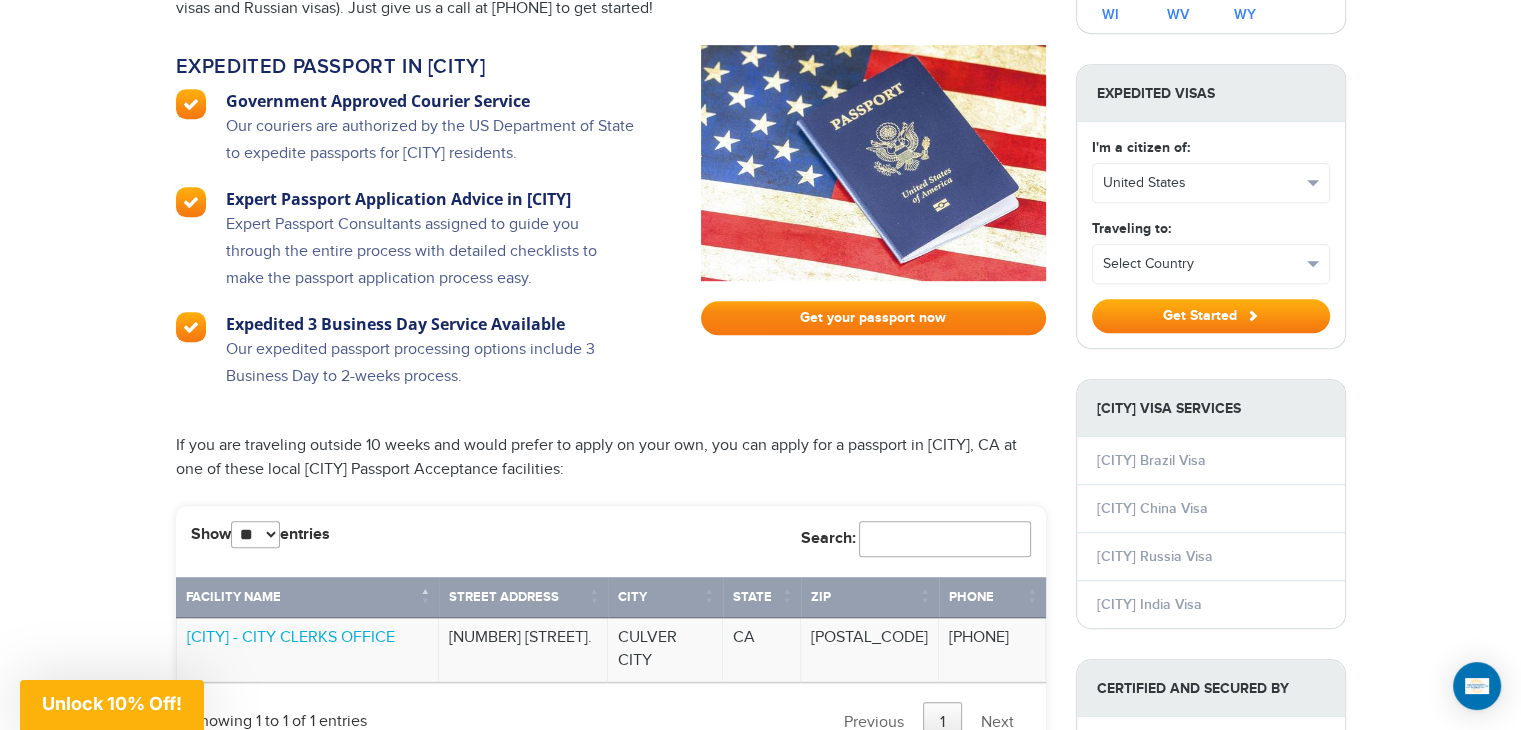 click on "Get your passport now" at bounding box center [873, 318] 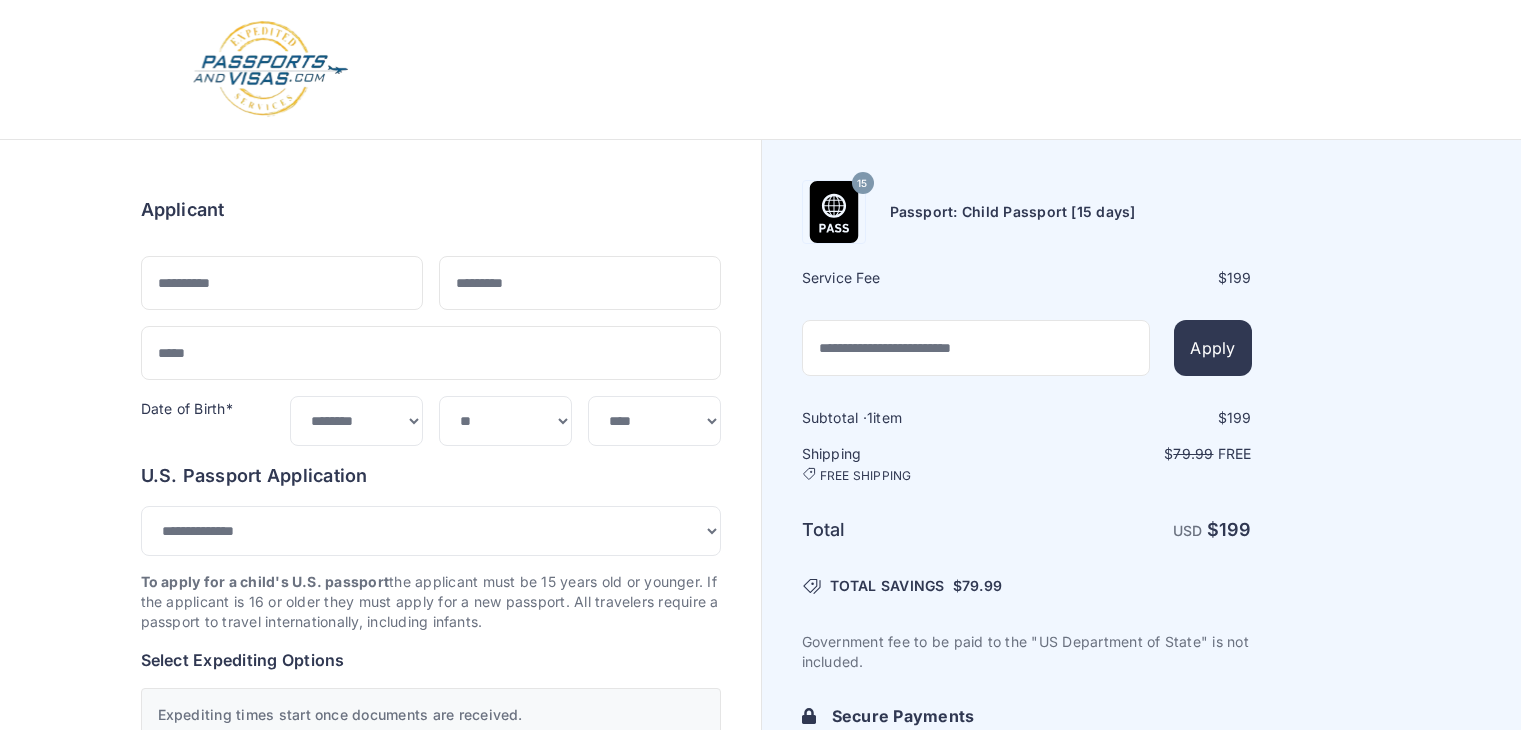 select on "*****" 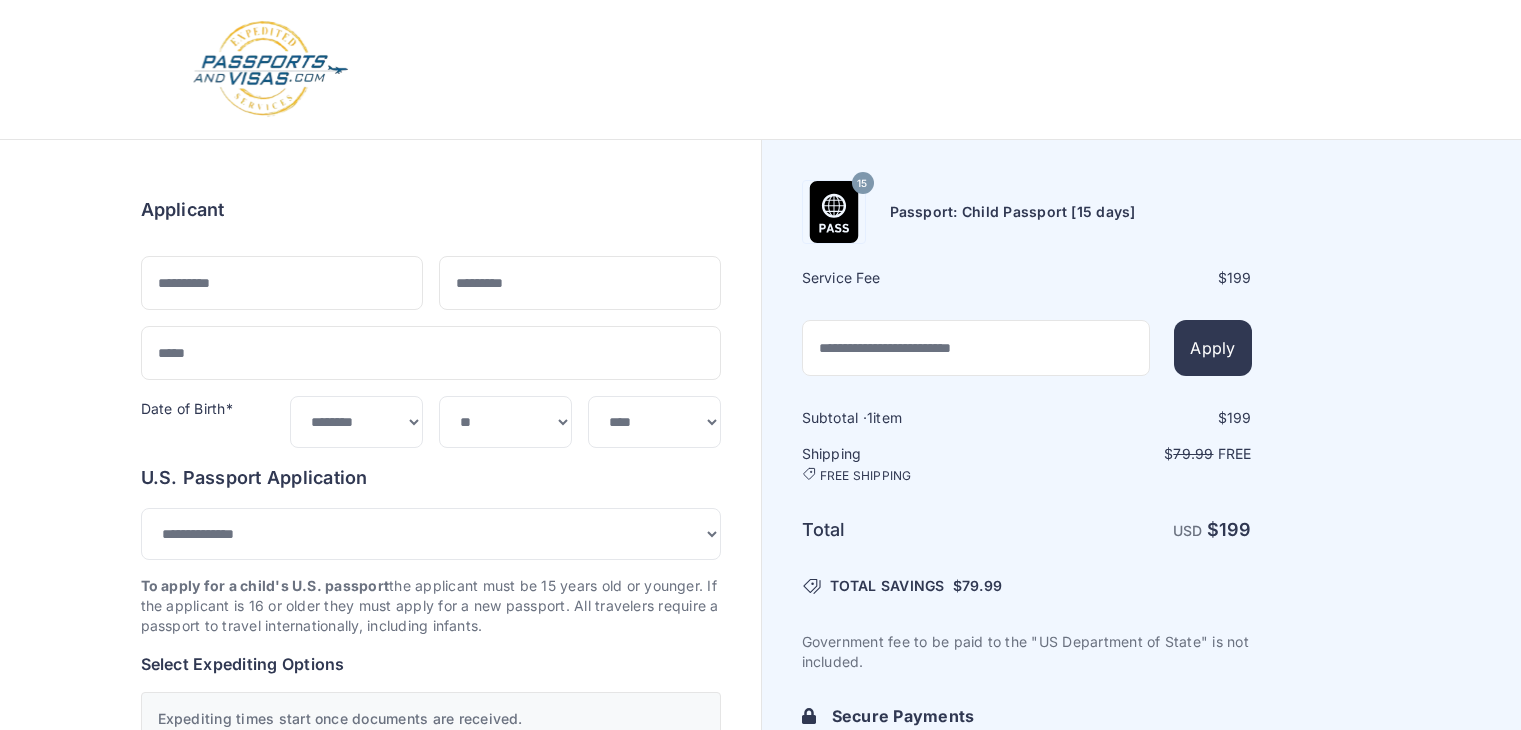 scroll, scrollTop: 0, scrollLeft: 0, axis: both 